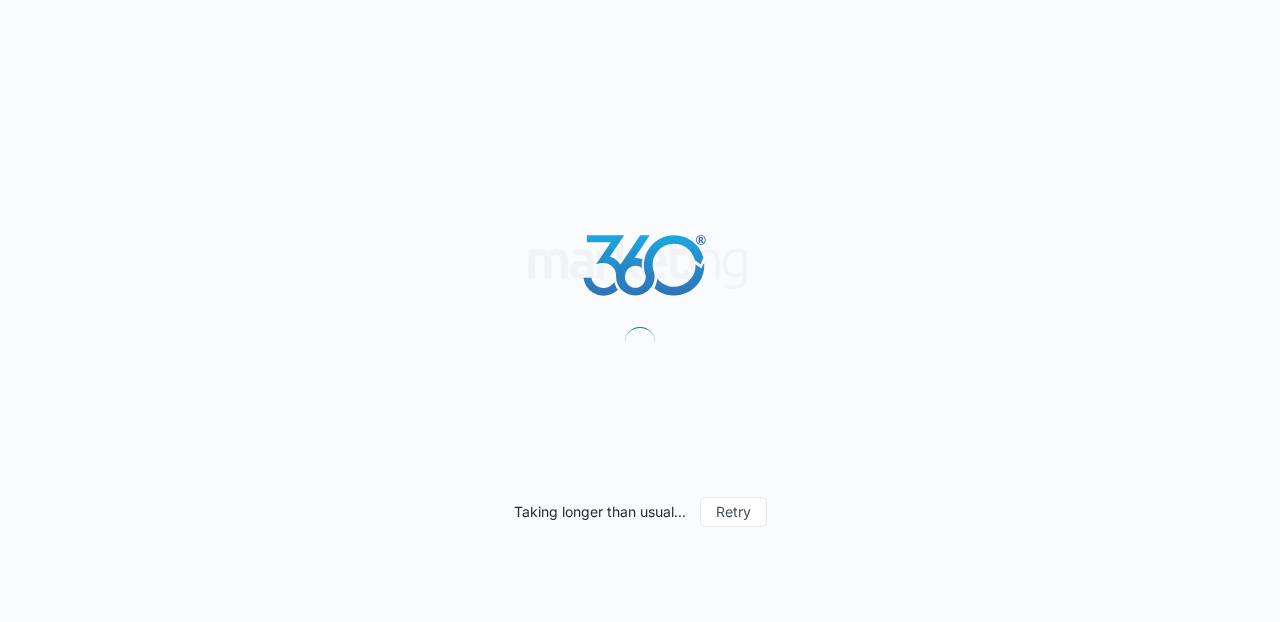 scroll, scrollTop: 0, scrollLeft: 0, axis: both 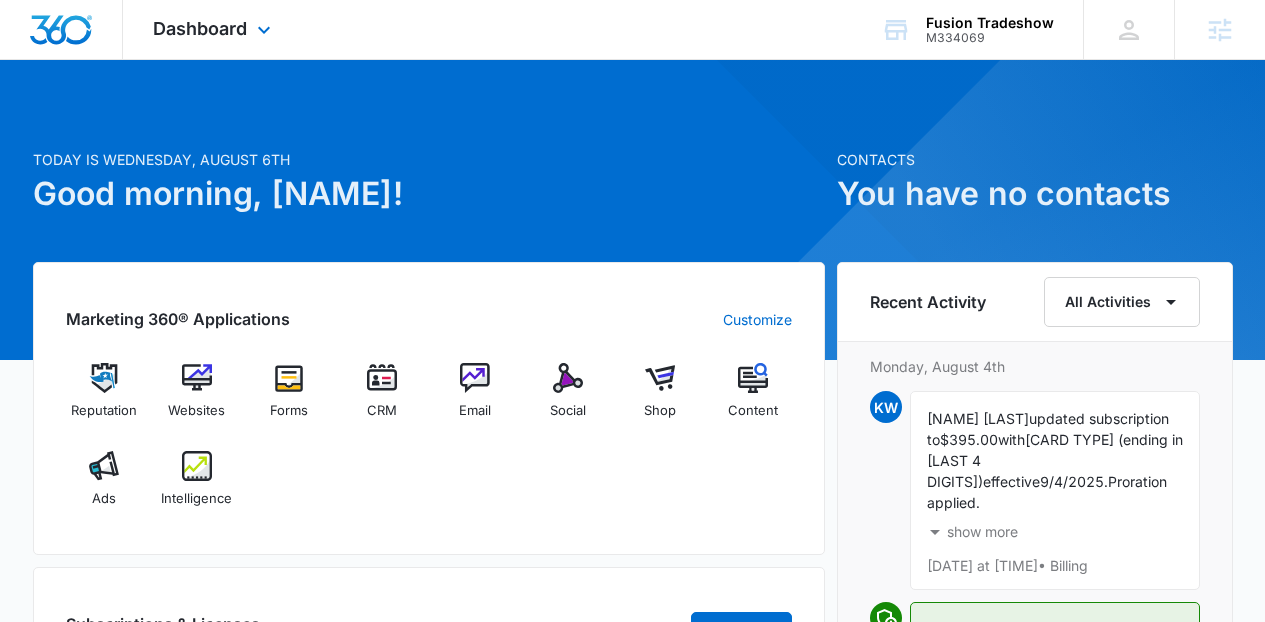 click on "Dashboard Apps Reputation Websites Forms CRM Email Social Shop Content Ads Intelligence Files Brand Settings" at bounding box center [214, 29] 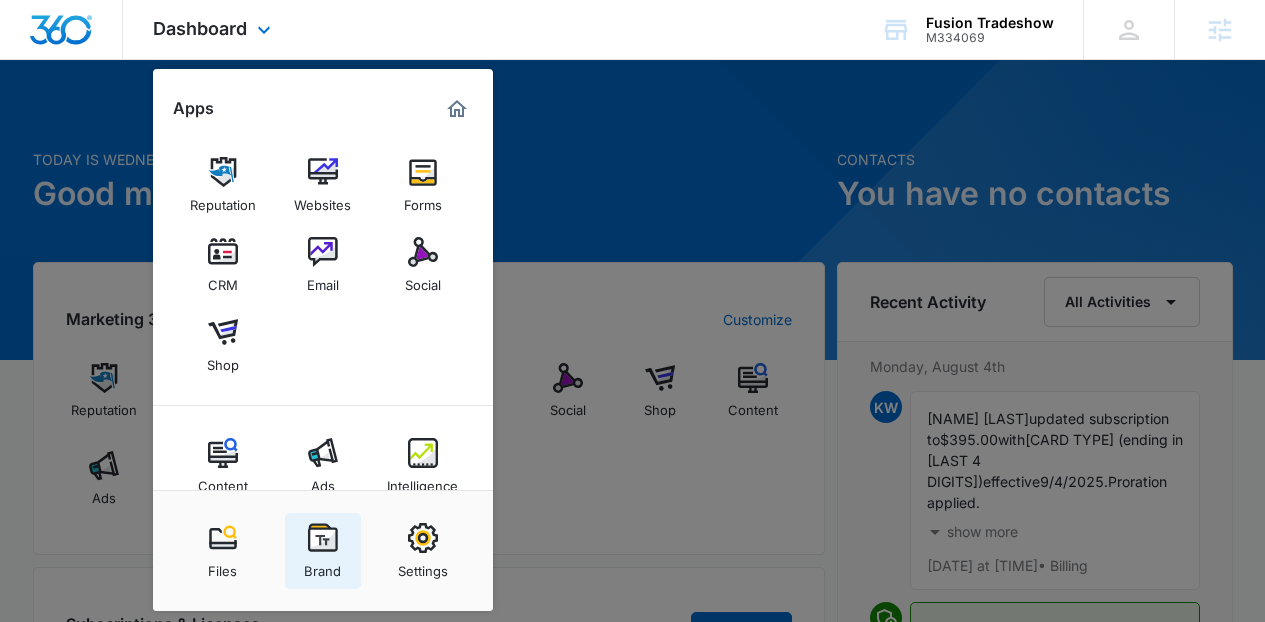 click at bounding box center [323, 538] 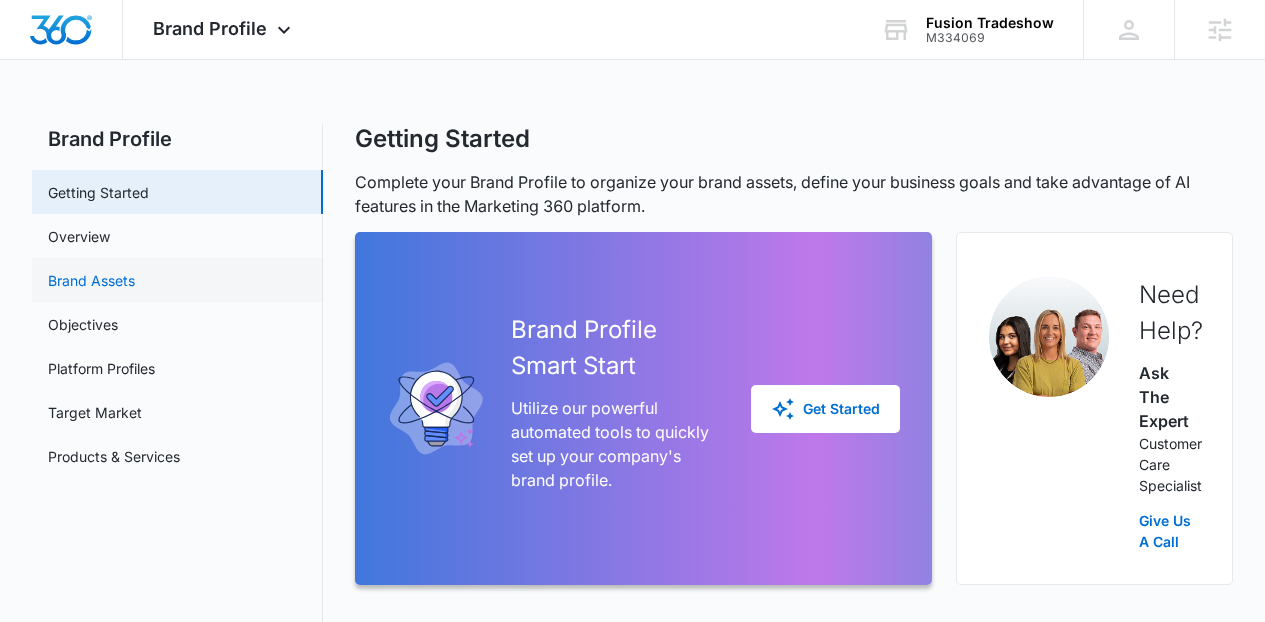 click on "Brand Assets" at bounding box center (91, 280) 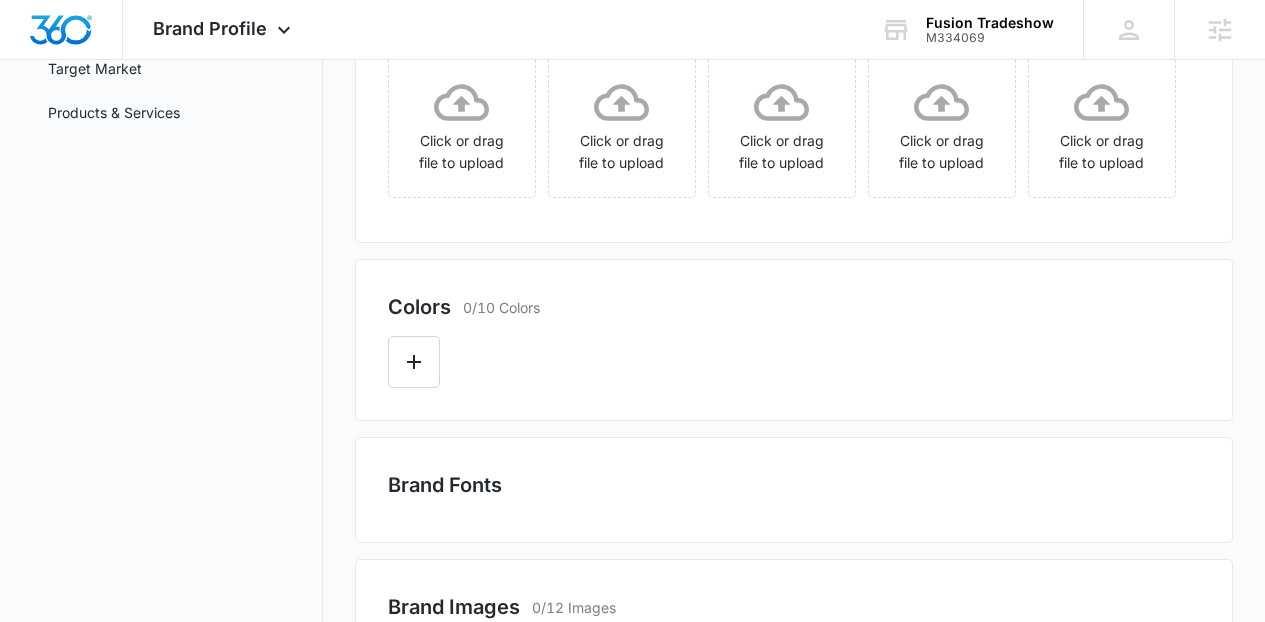 scroll, scrollTop: 404, scrollLeft: 0, axis: vertical 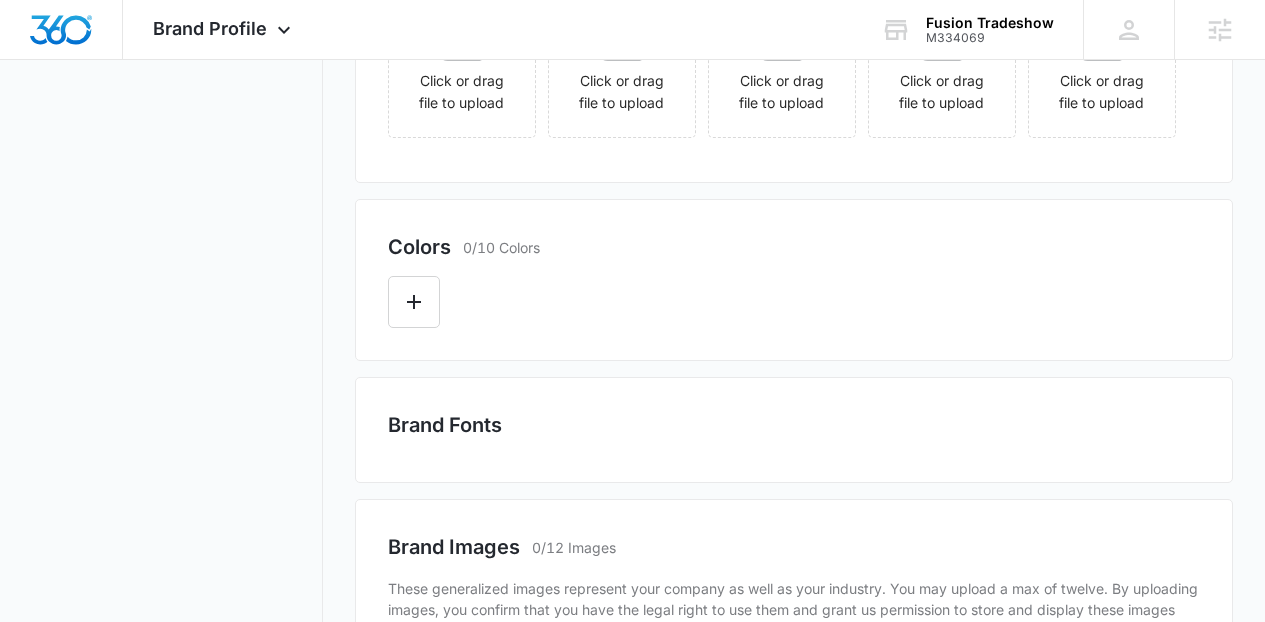 click on "Colors 0/10 Colors" at bounding box center [794, 280] 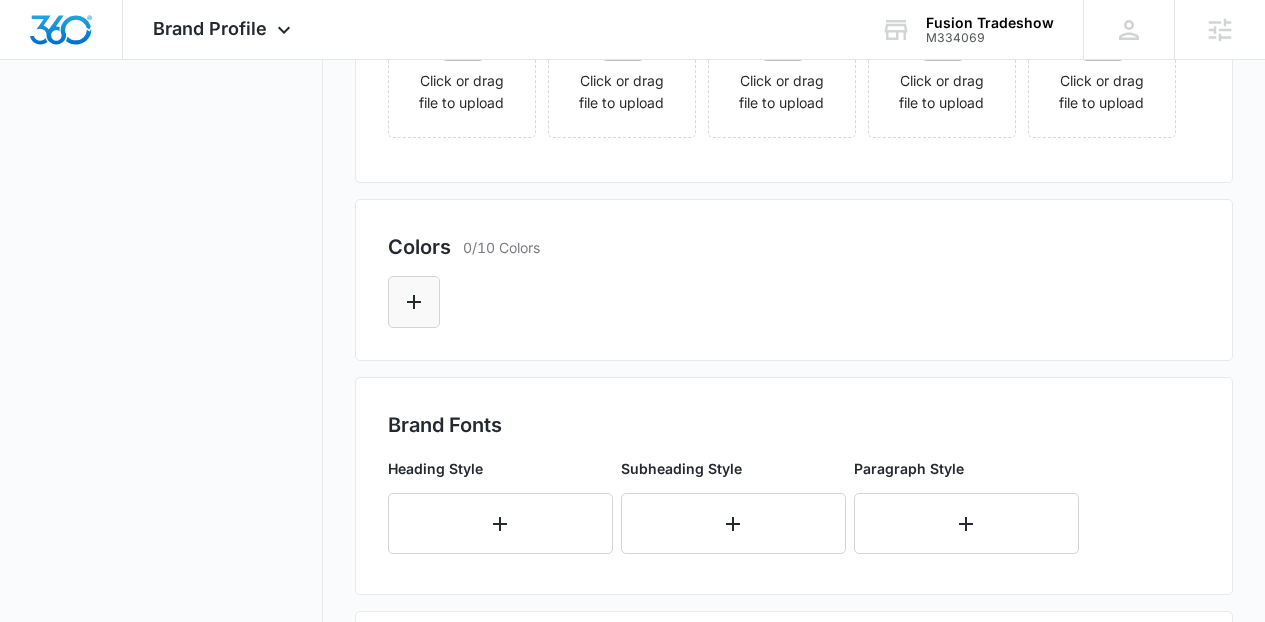 click 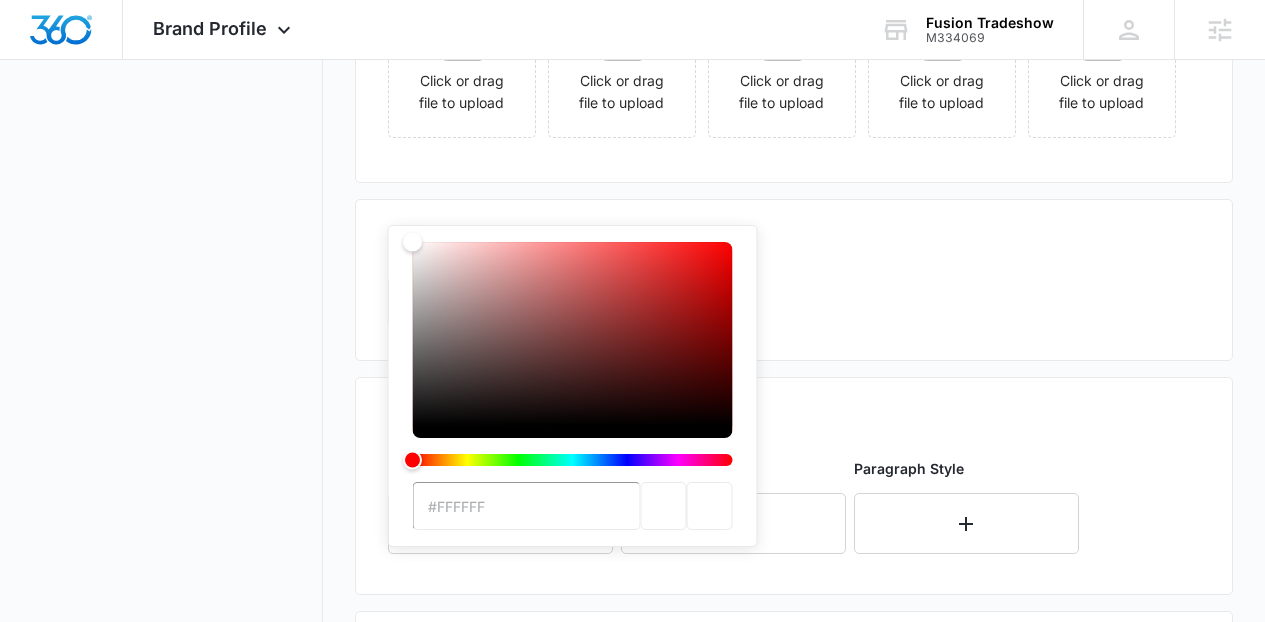 scroll, scrollTop: 0, scrollLeft: 0, axis: both 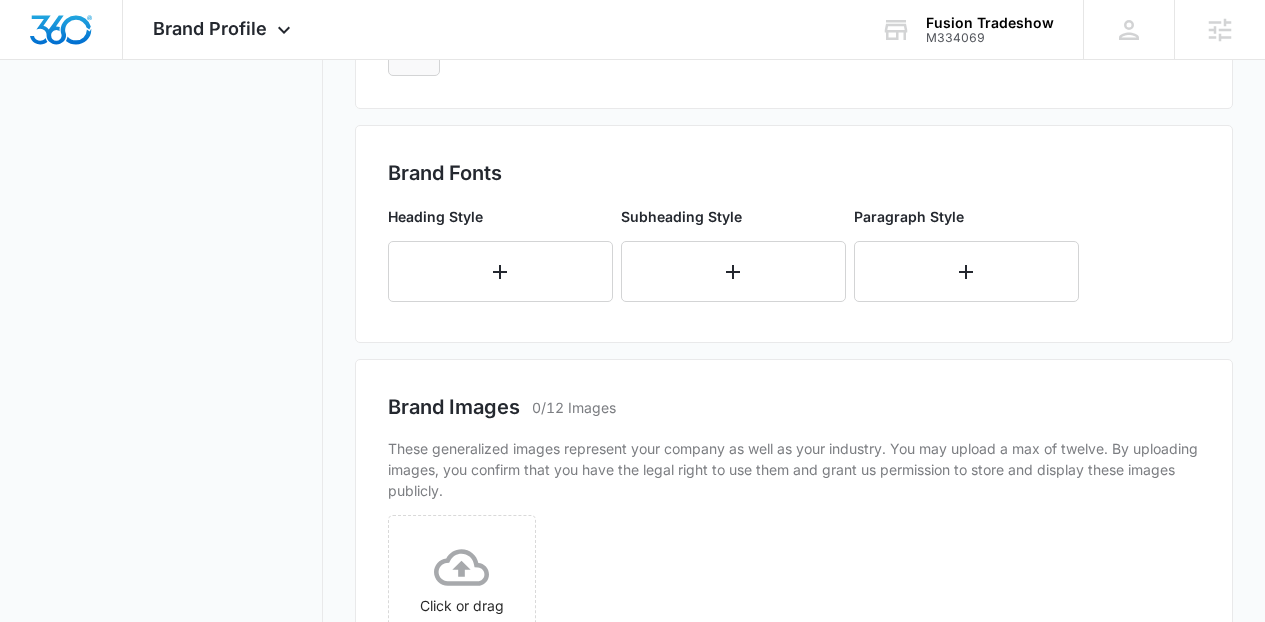 click 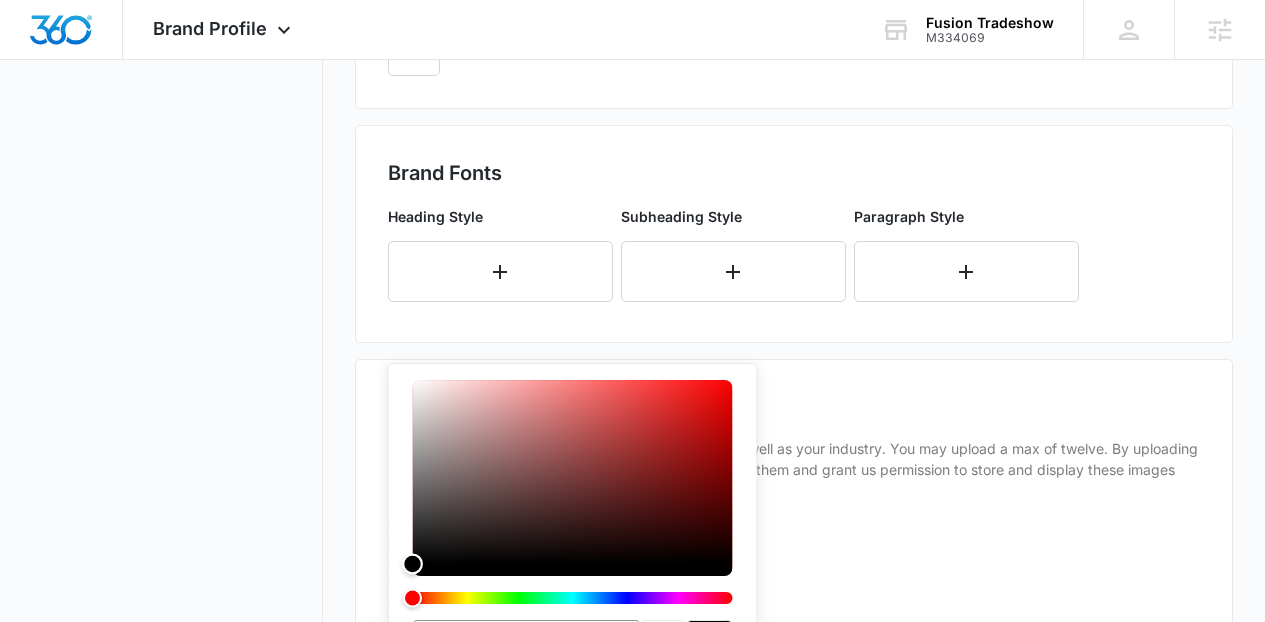 drag, startPoint x: 578, startPoint y: 456, endPoint x: 375, endPoint y: 657, distance: 285.67465 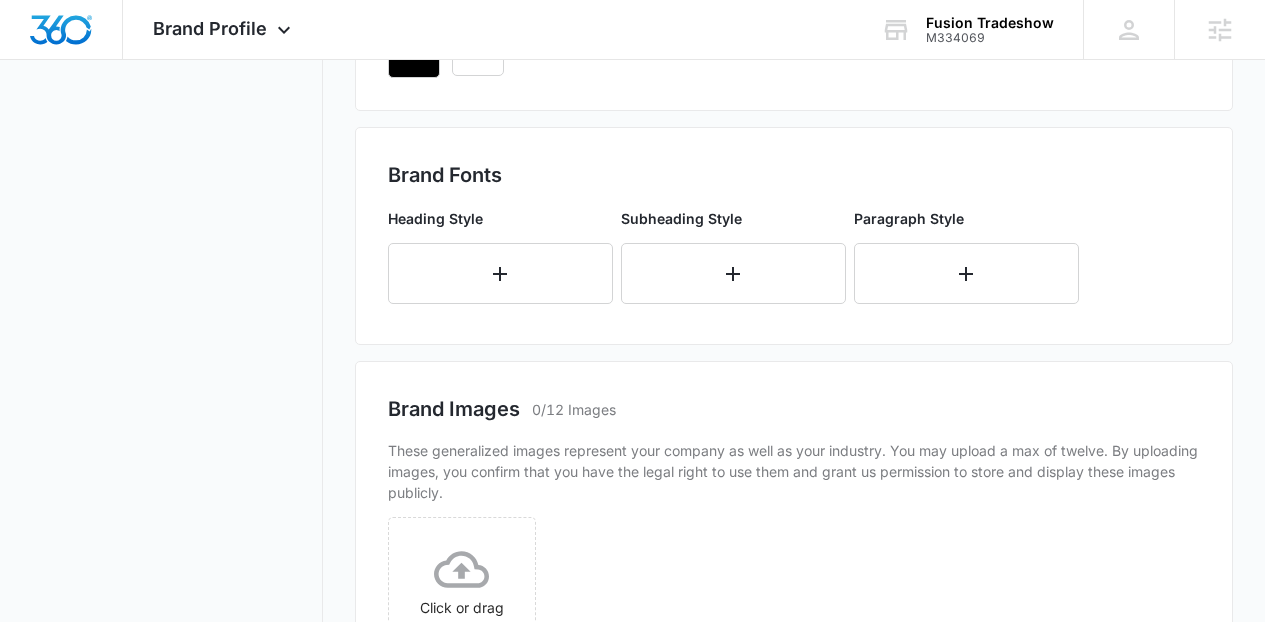 click on "Colors 1/10 Colors" at bounding box center (794, -5) 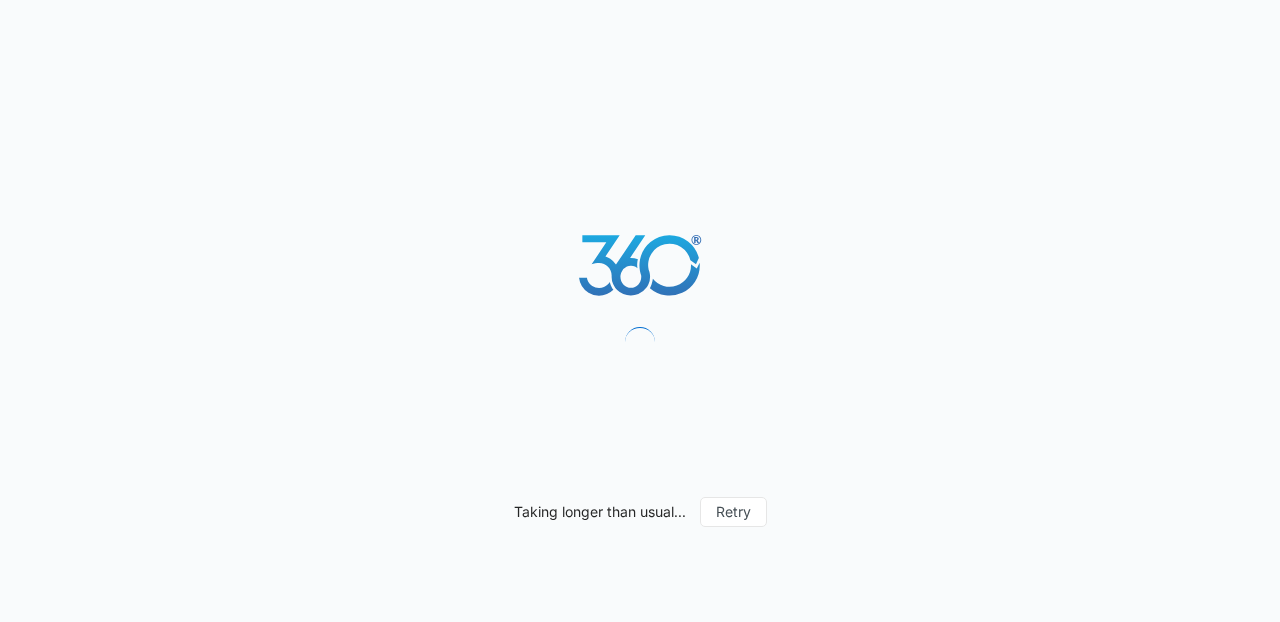 scroll, scrollTop: 0, scrollLeft: 0, axis: both 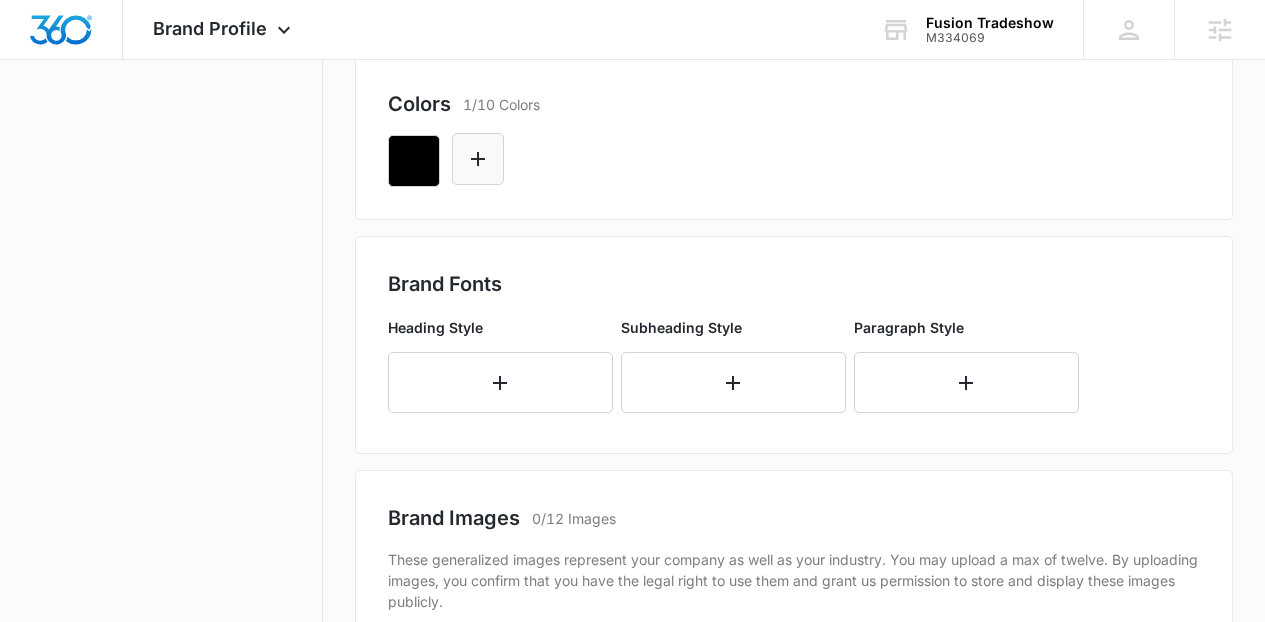 click 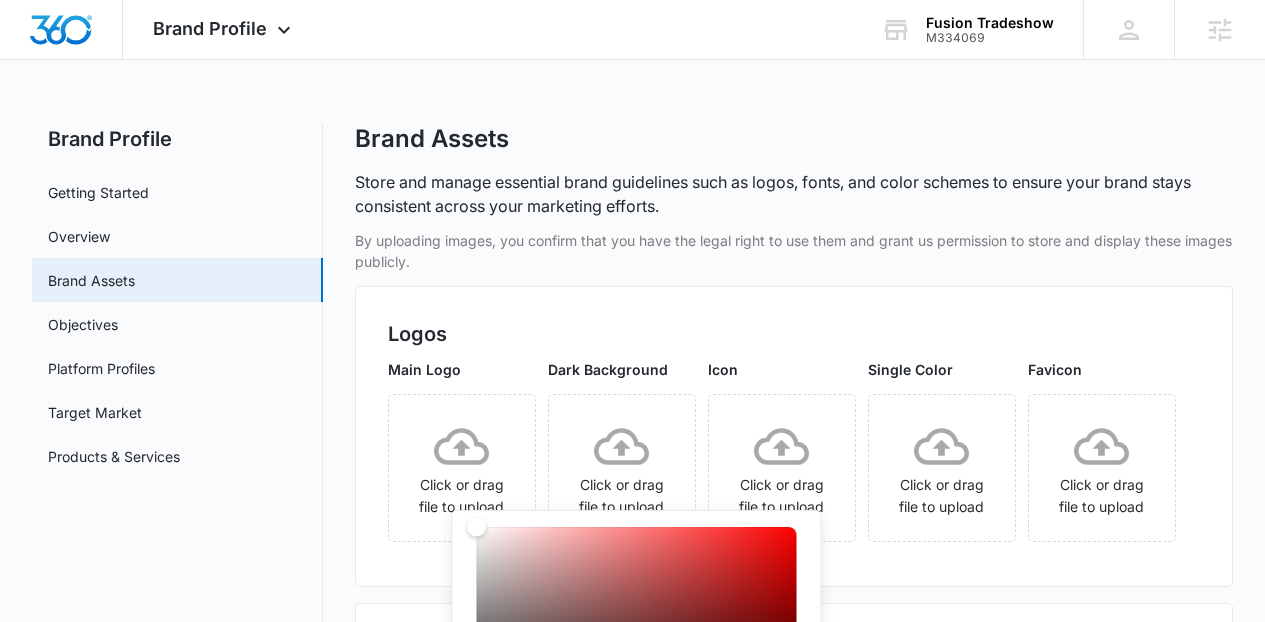 type on "#08CED0" 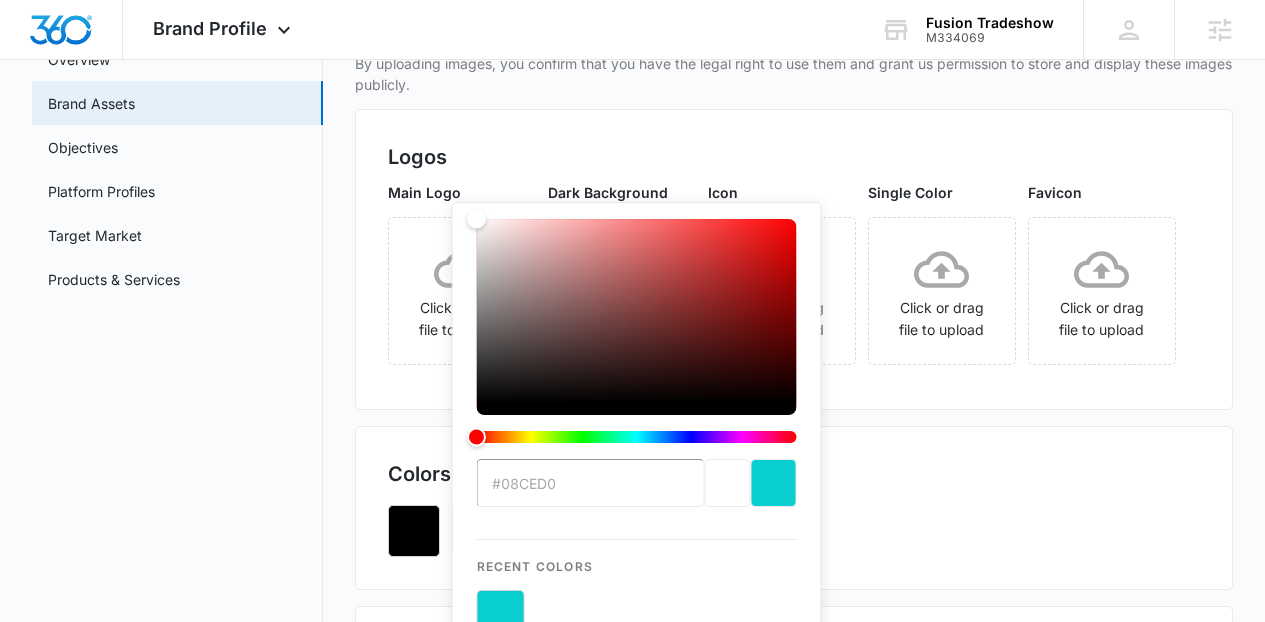 click on "Main Logo Click or drag file to upload Dark Background Click or drag file to upload Icon Click or drag file to upload Single Color Click or drag file to upload Favicon Click or drag file to upload" at bounding box center [794, 279] 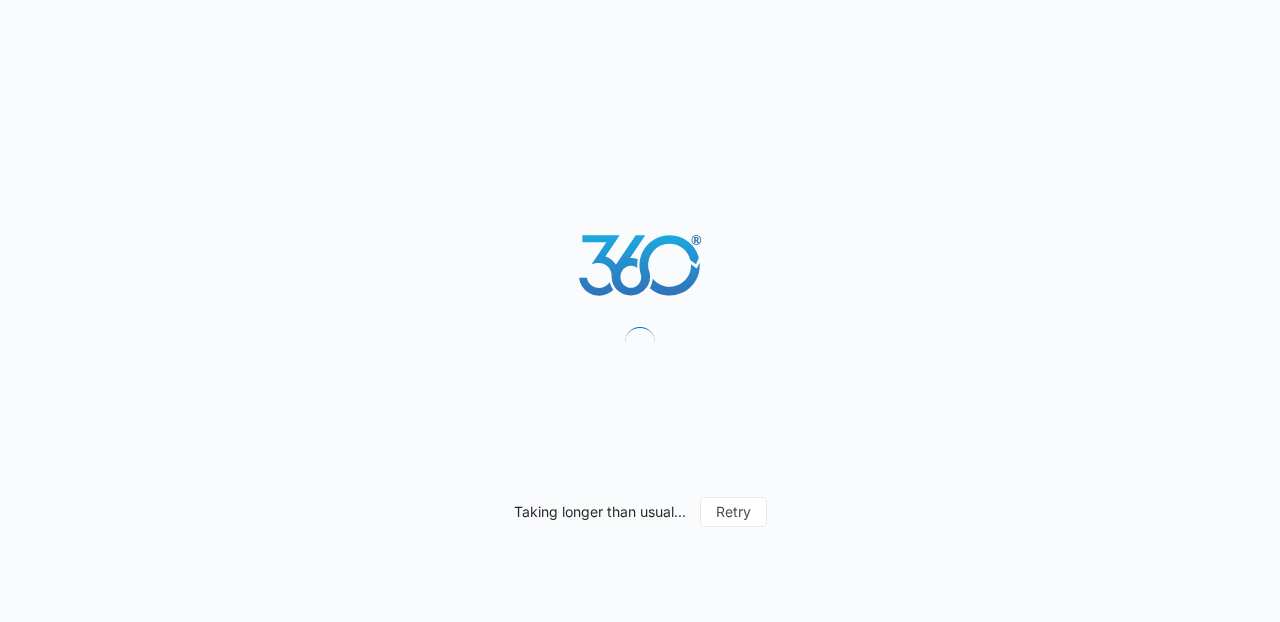 scroll, scrollTop: 0, scrollLeft: 0, axis: both 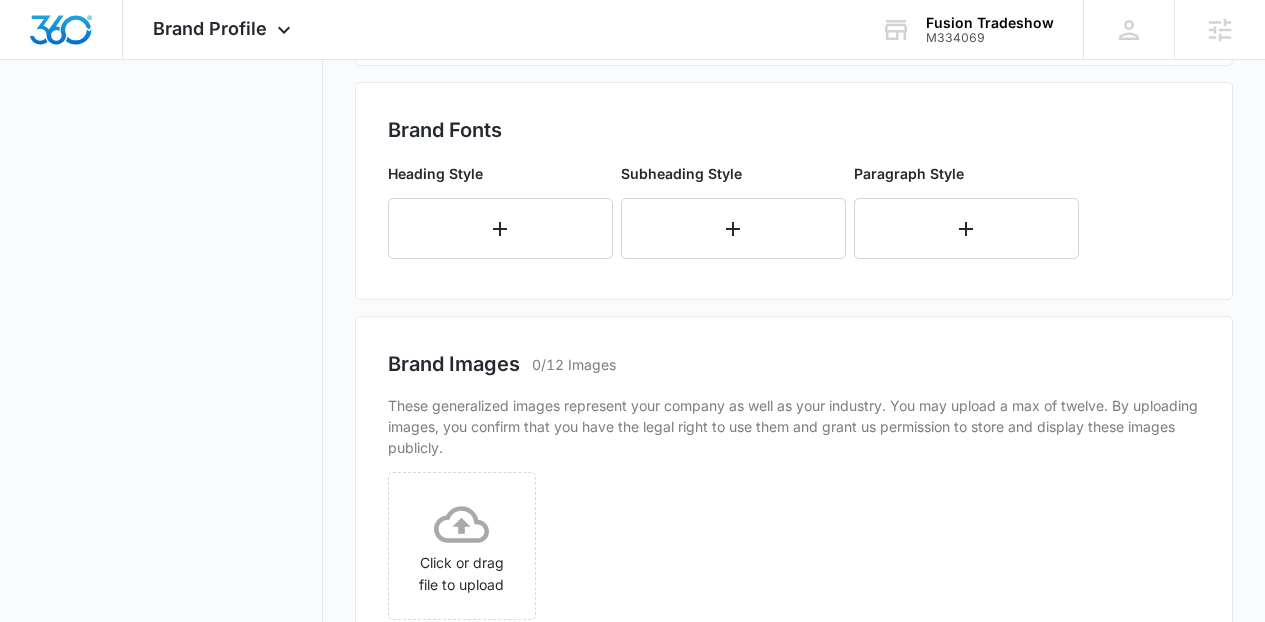 click 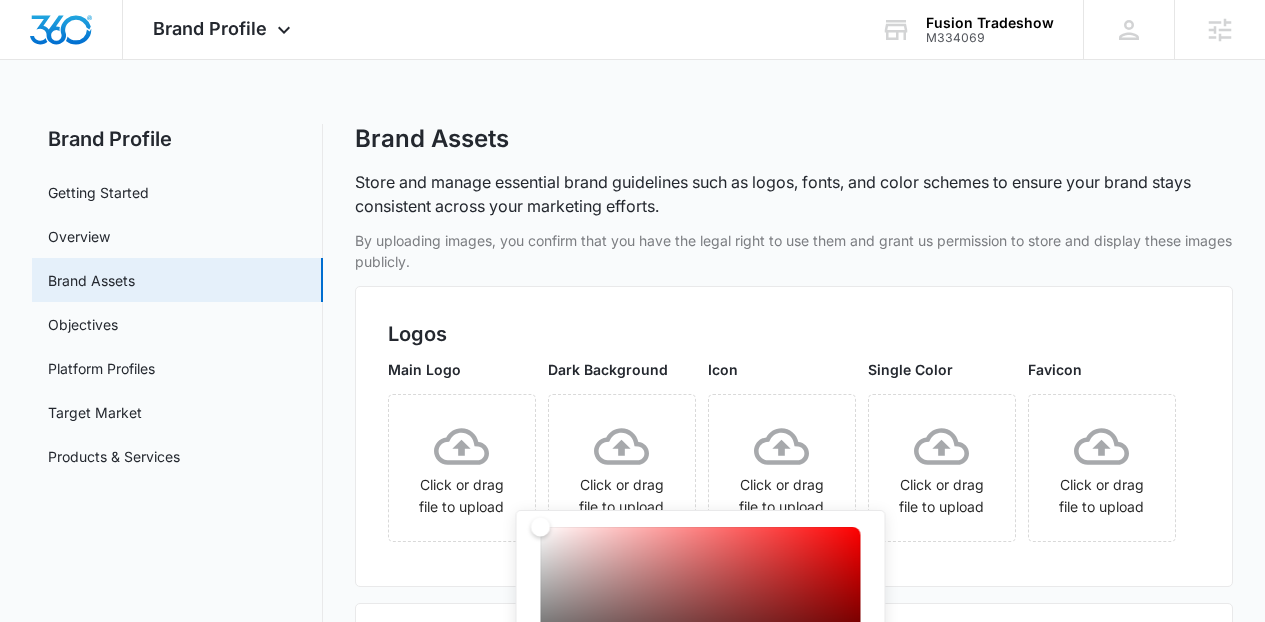 type on "#458DF7" 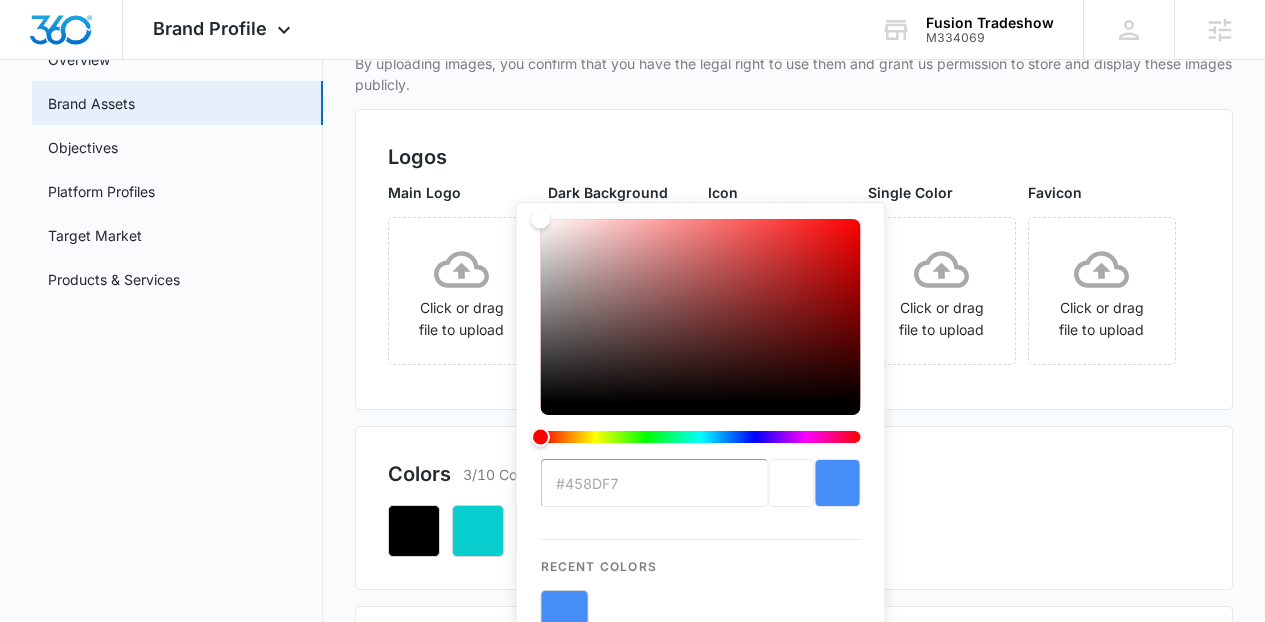 click on "Main Logo Click or drag file to upload Dark Background Click or drag file to upload Icon Click or drag file to upload Single Color Click or drag file to upload Favicon Click or drag file to upload" at bounding box center [794, 279] 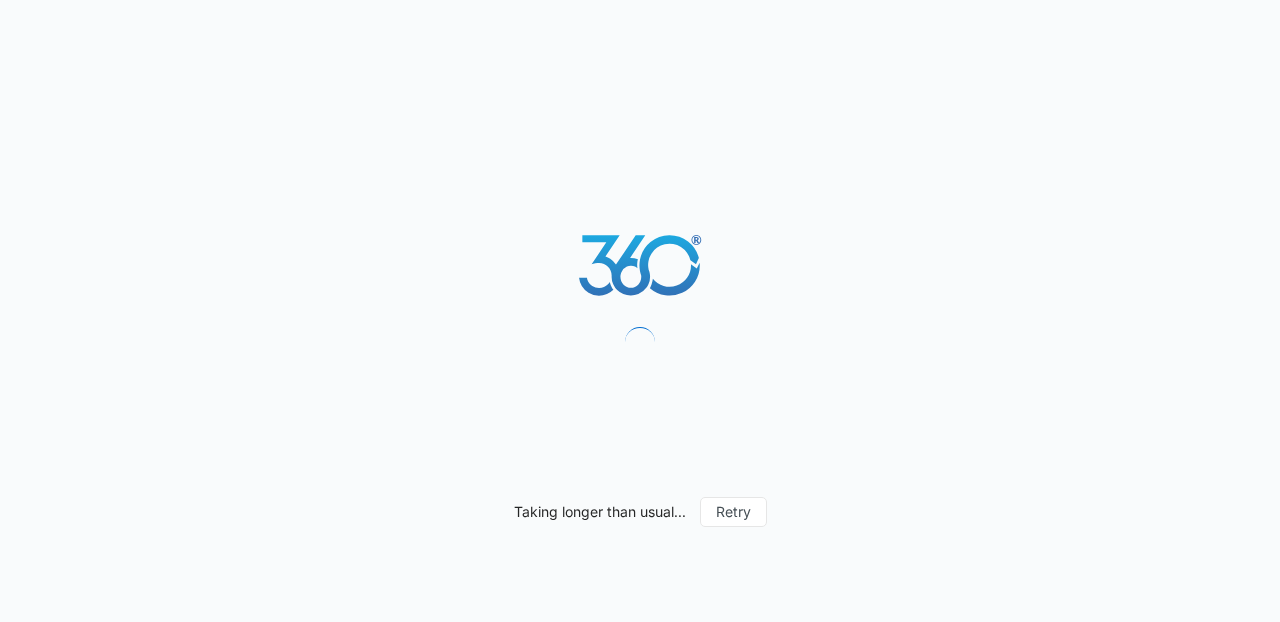 scroll, scrollTop: 0, scrollLeft: 0, axis: both 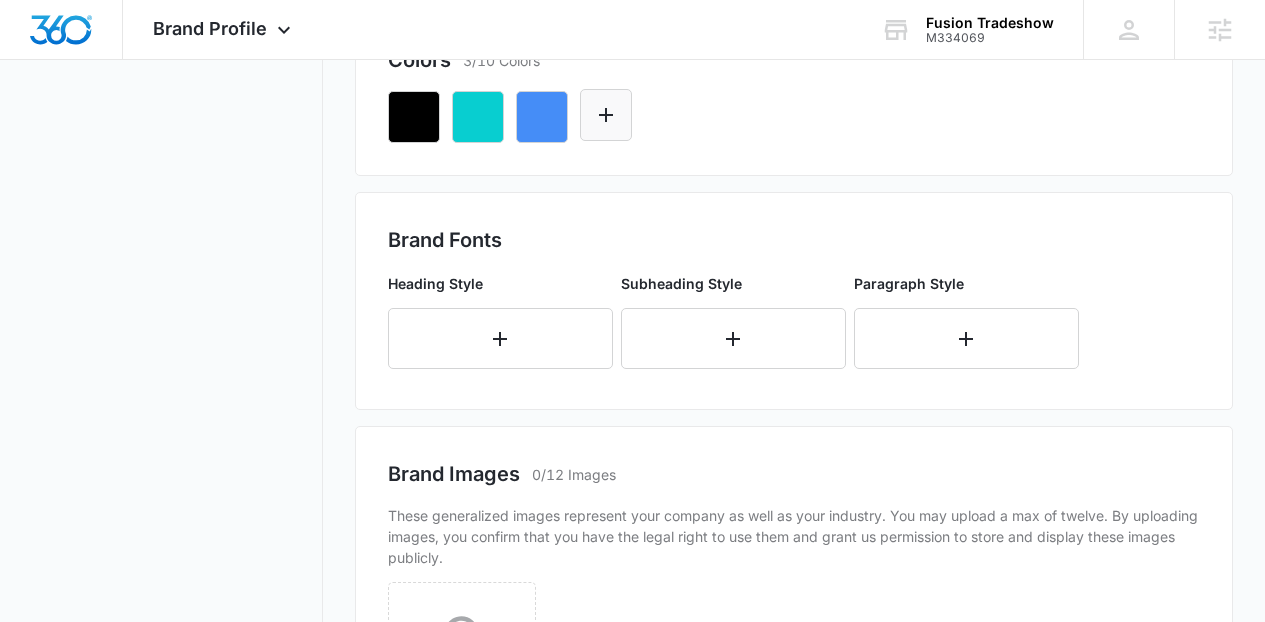 click at bounding box center (606, 115) 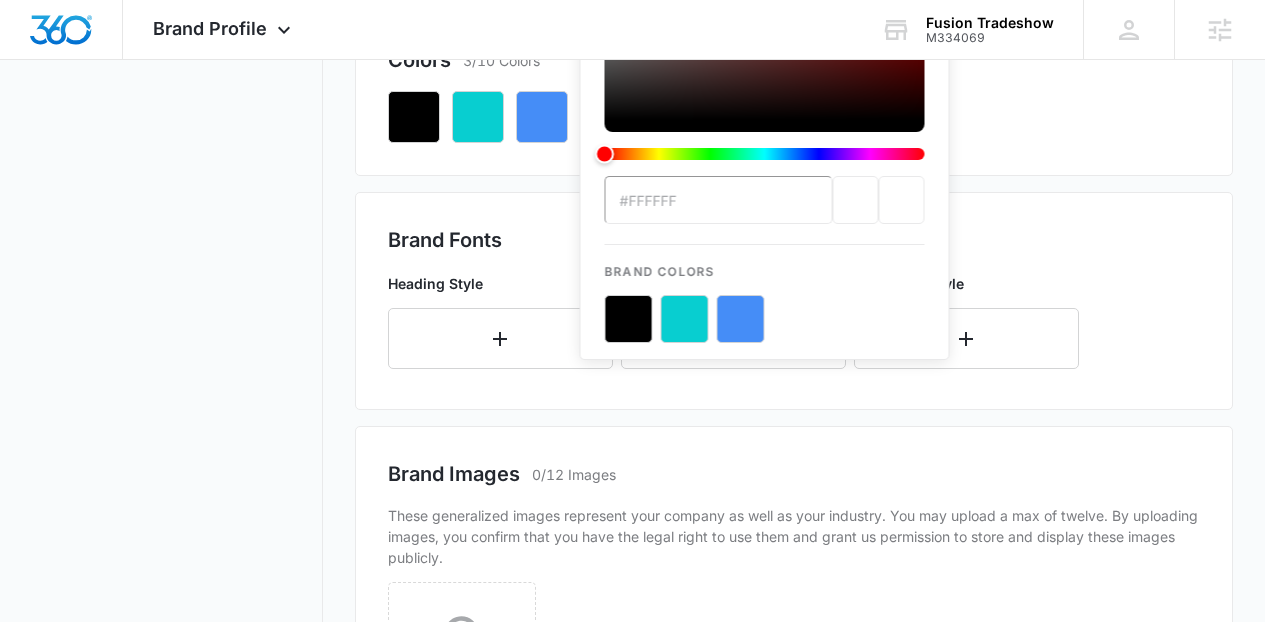 scroll, scrollTop: 0, scrollLeft: 0, axis: both 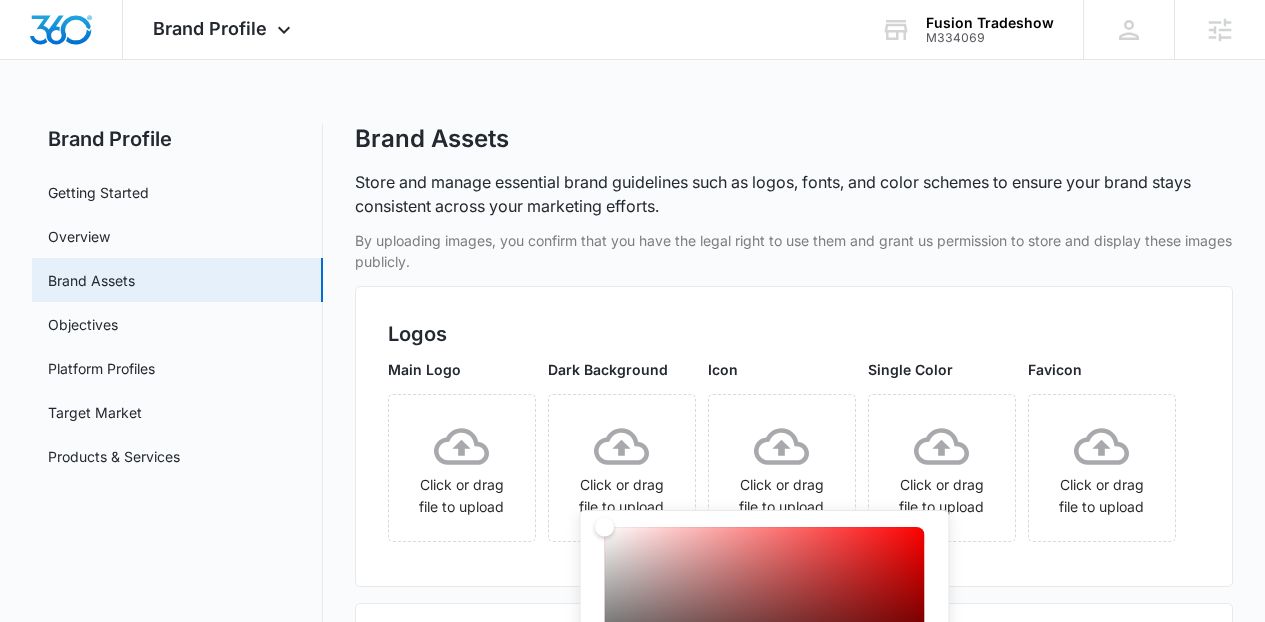 type on "#20CCFC" 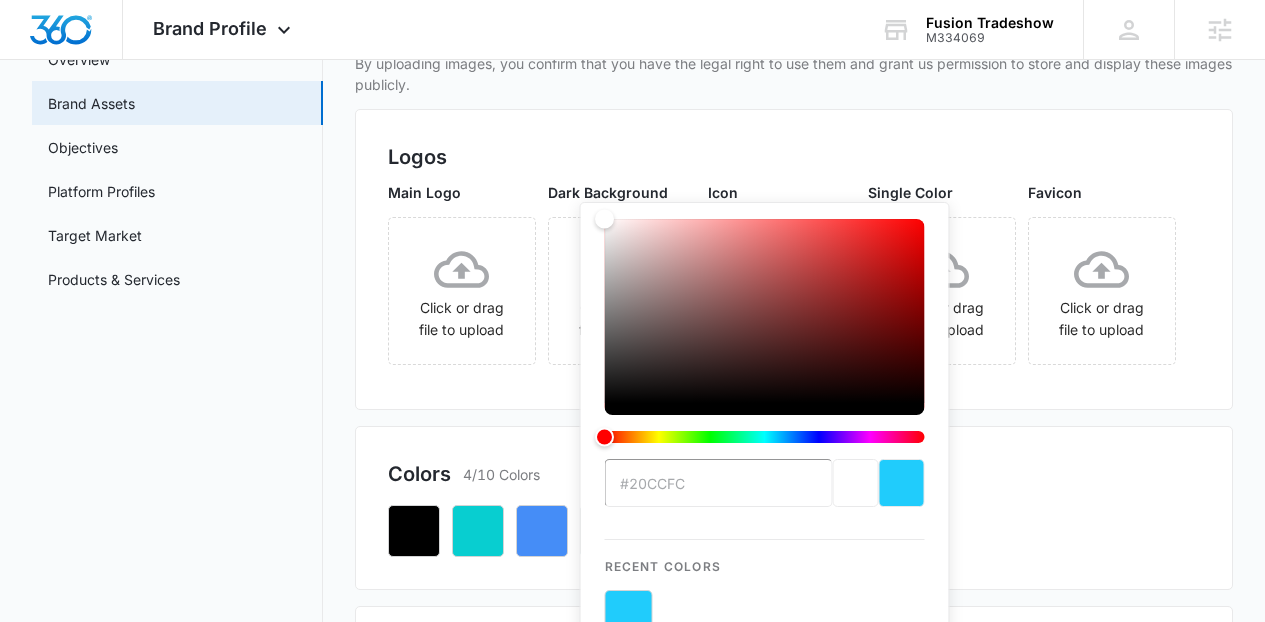 click on "Main Logo Click or drag file to upload Dark Background Click or drag file to upload Icon Click or drag file to upload Single Color Click or drag file to upload Favicon Click or drag file to upload" at bounding box center (794, 279) 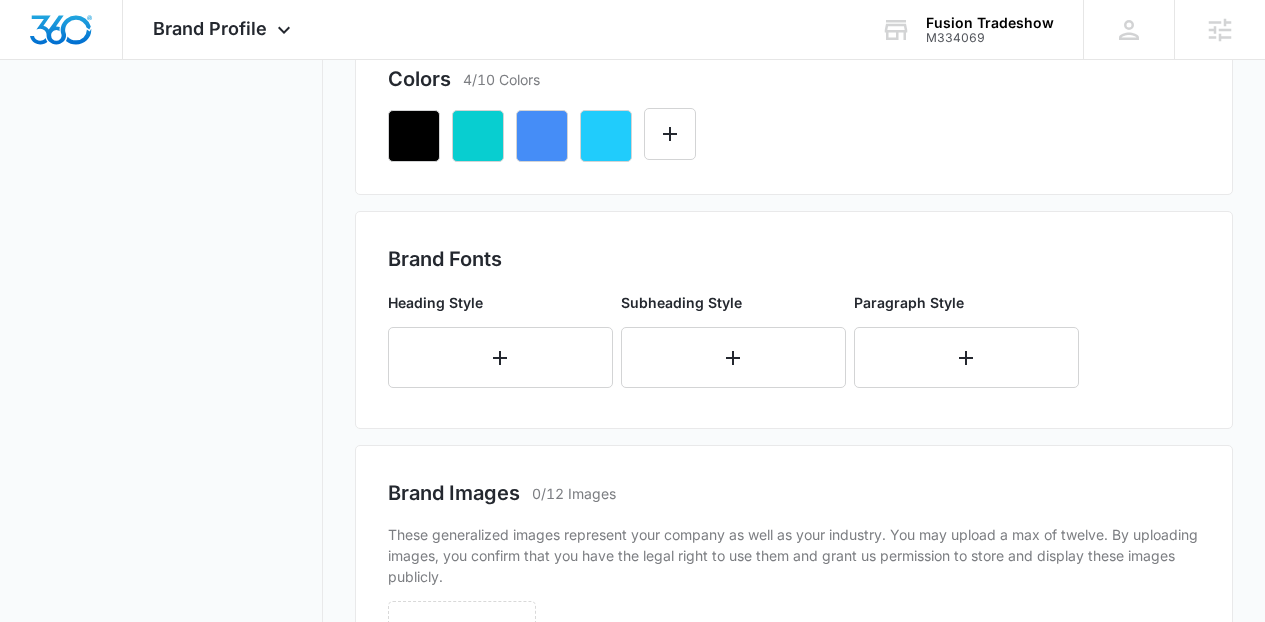 scroll, scrollTop: 575, scrollLeft: 0, axis: vertical 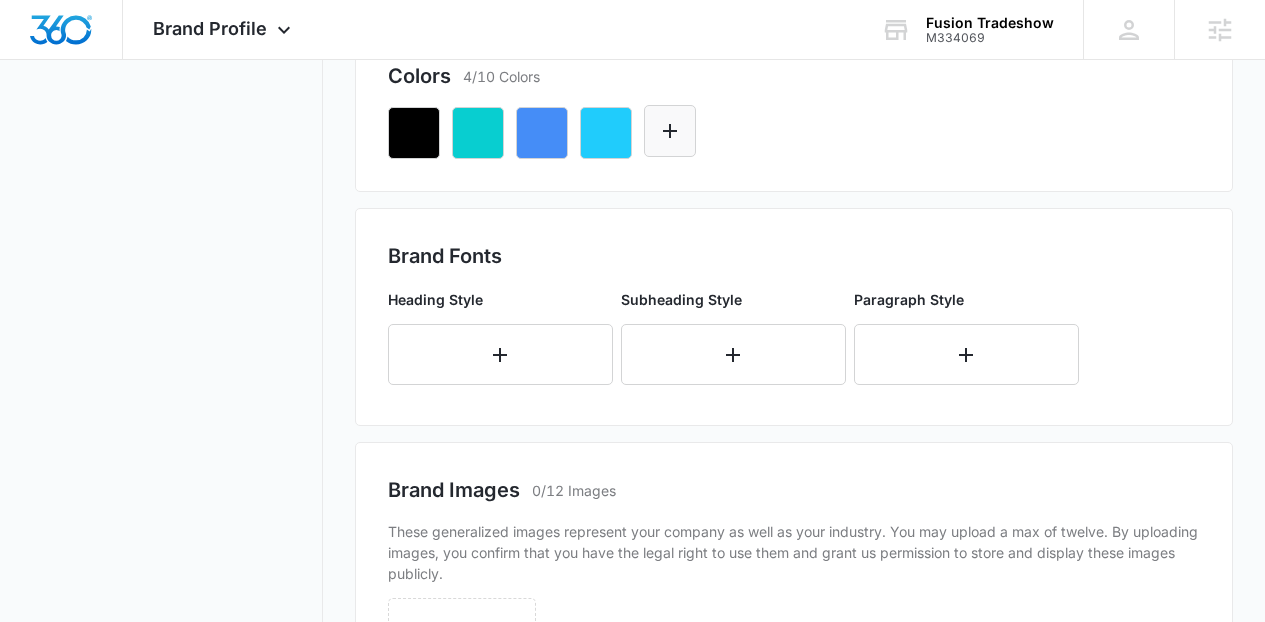 click 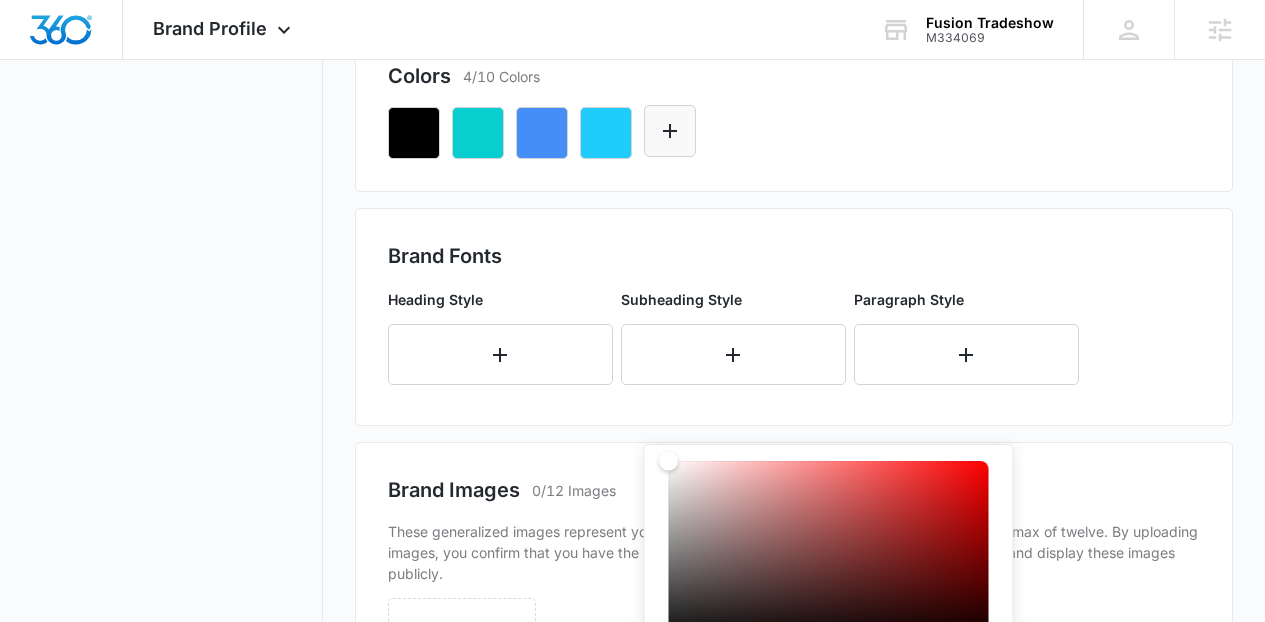 type on "#39A6FB" 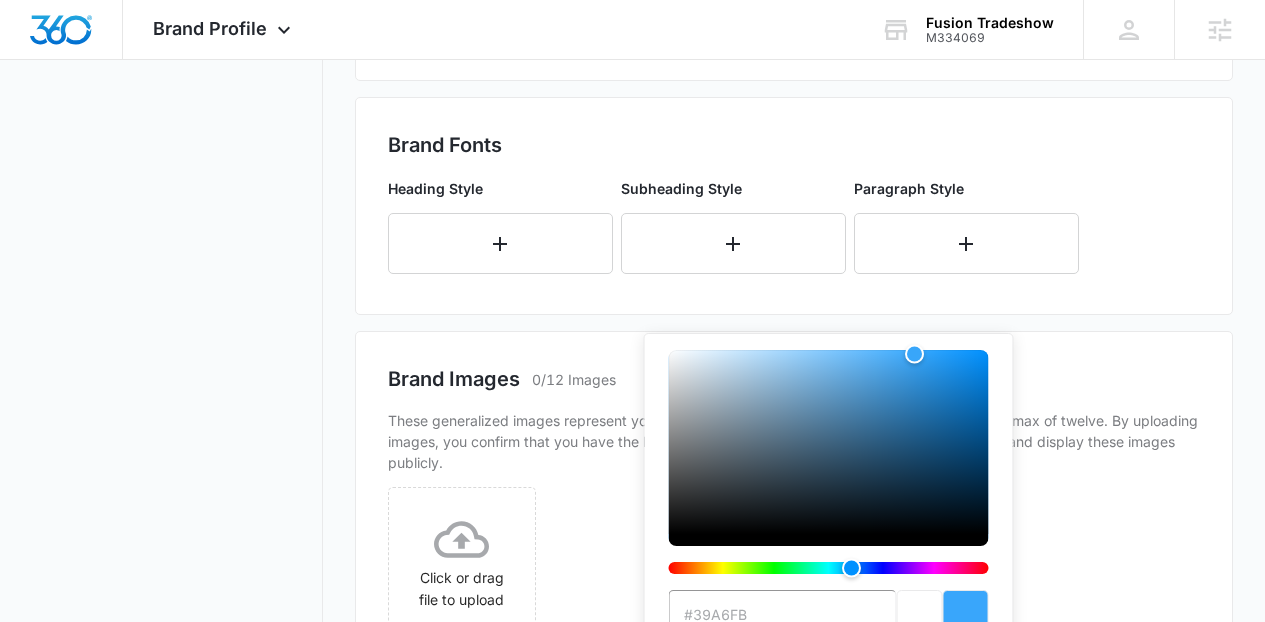 click on "Colors 4/10 Colors" at bounding box center (794, -35) 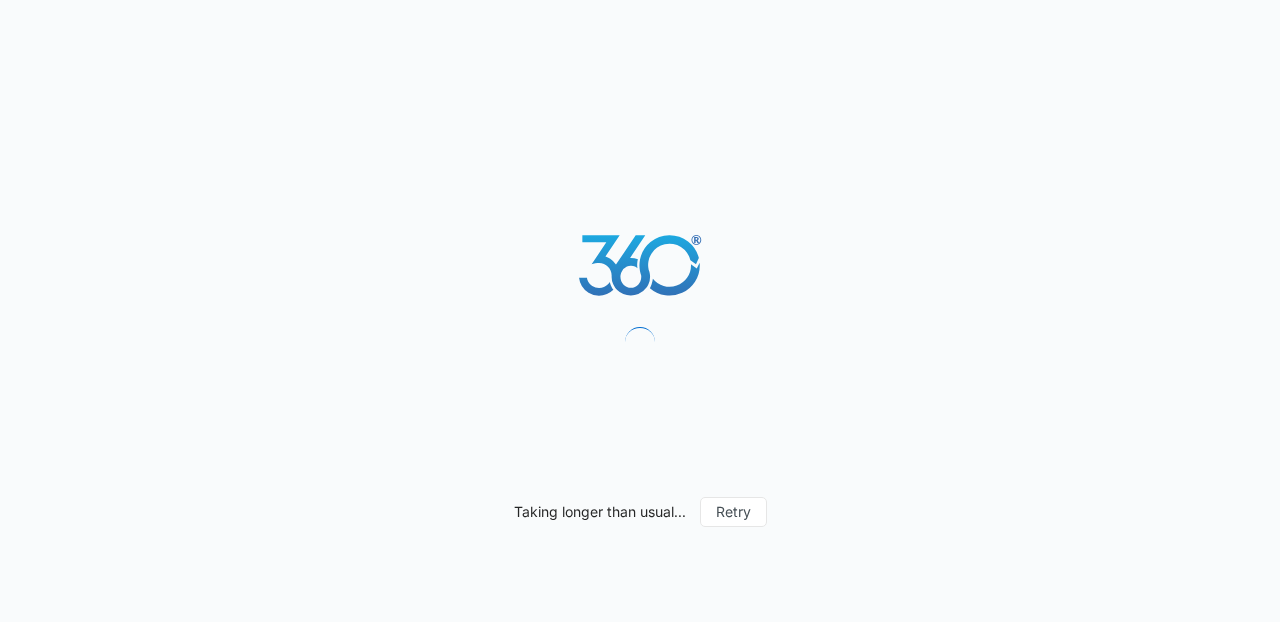 scroll, scrollTop: 0, scrollLeft: 0, axis: both 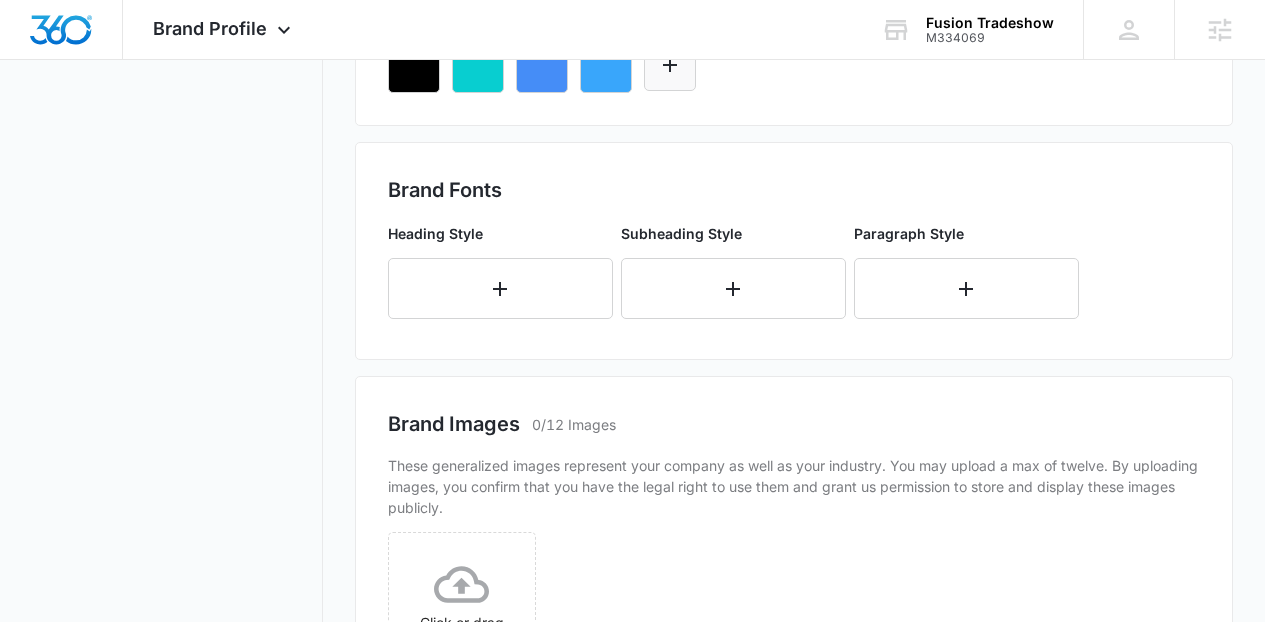 click at bounding box center [670, 65] 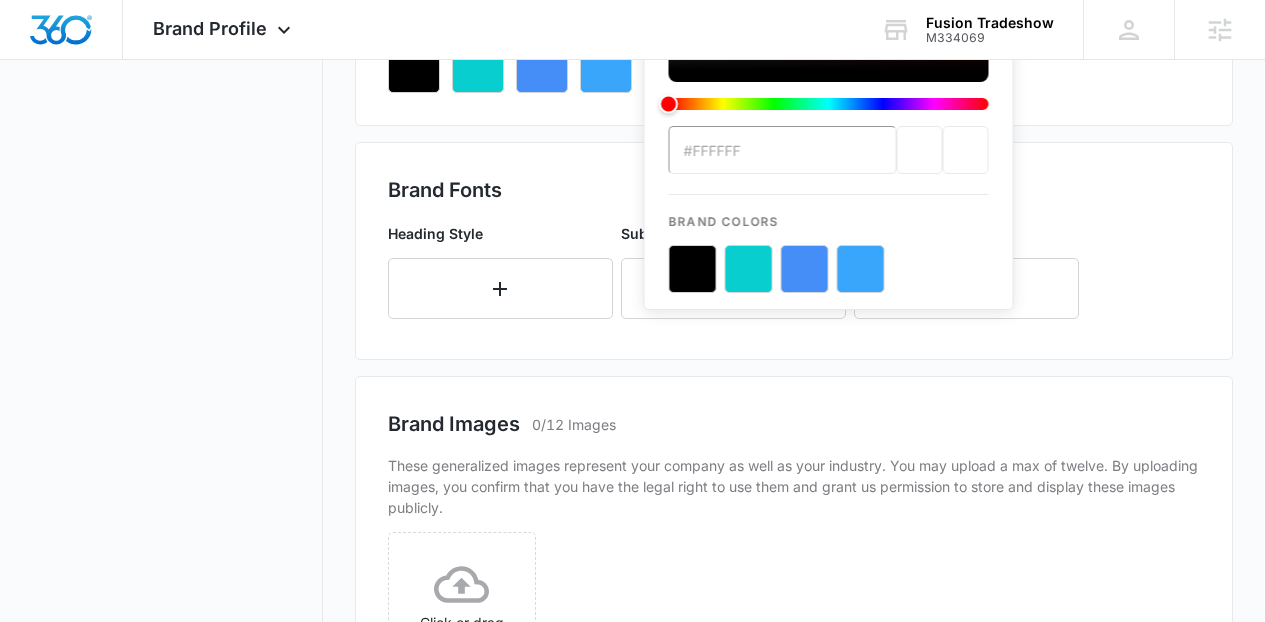 scroll, scrollTop: 0, scrollLeft: 0, axis: both 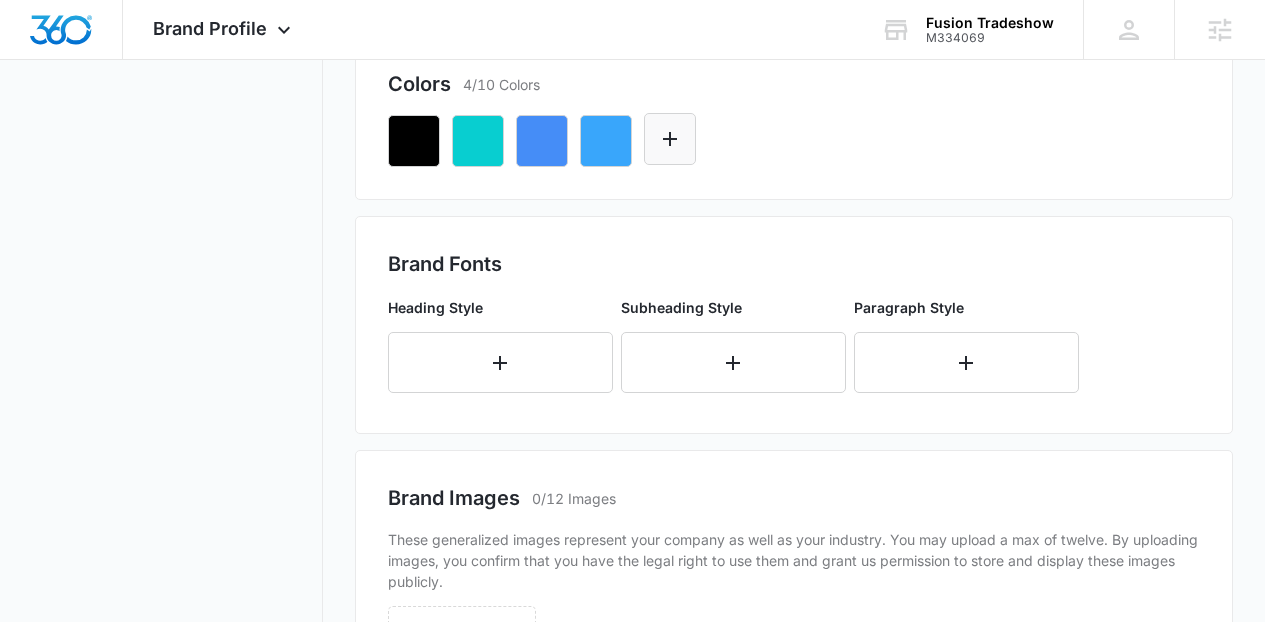click at bounding box center [670, 139] 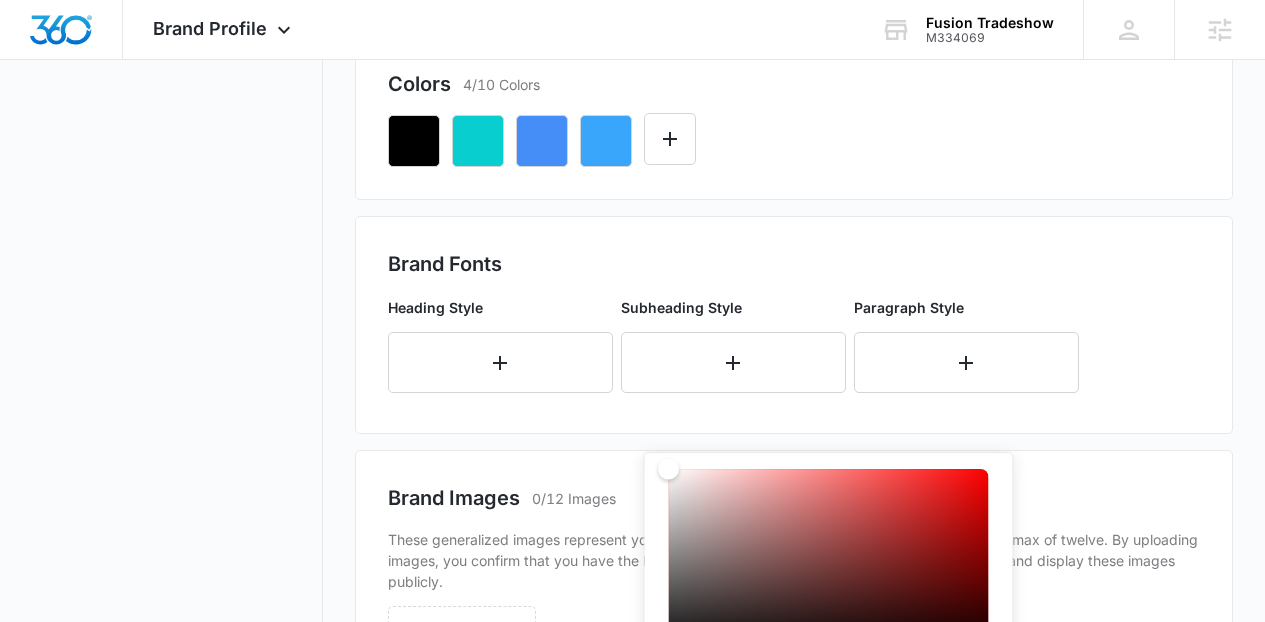 scroll, scrollTop: 598, scrollLeft: 0, axis: vertical 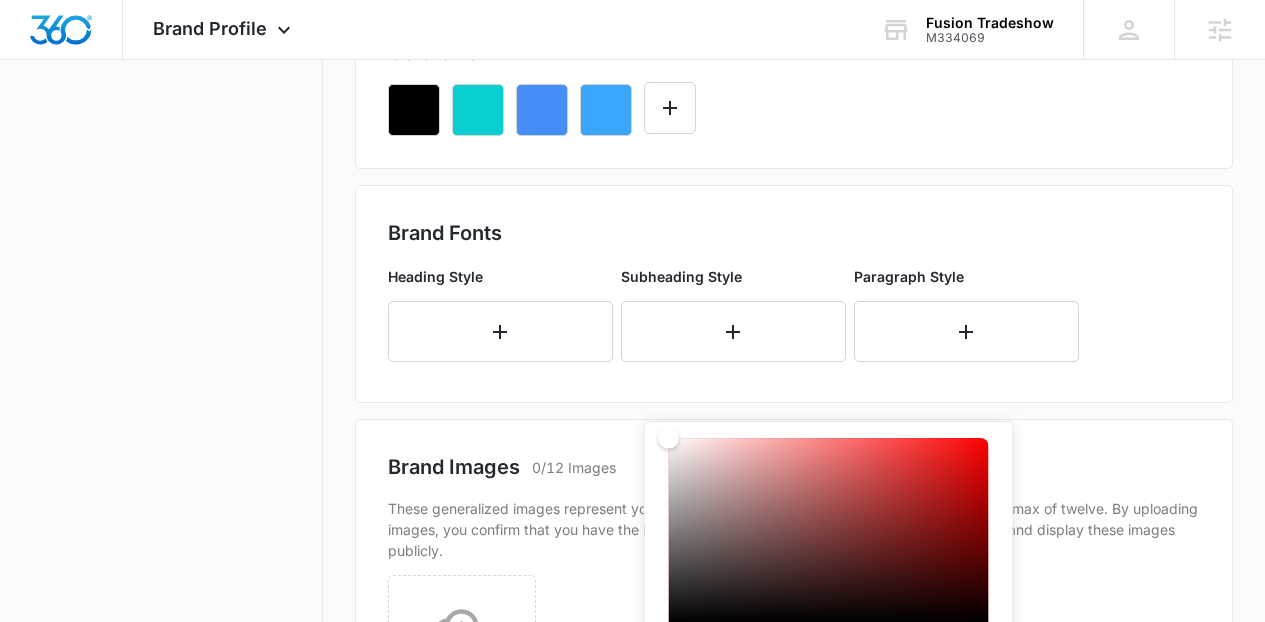 drag, startPoint x: 724, startPoint y: 561, endPoint x: 602, endPoint y: 272, distance: 313.6957 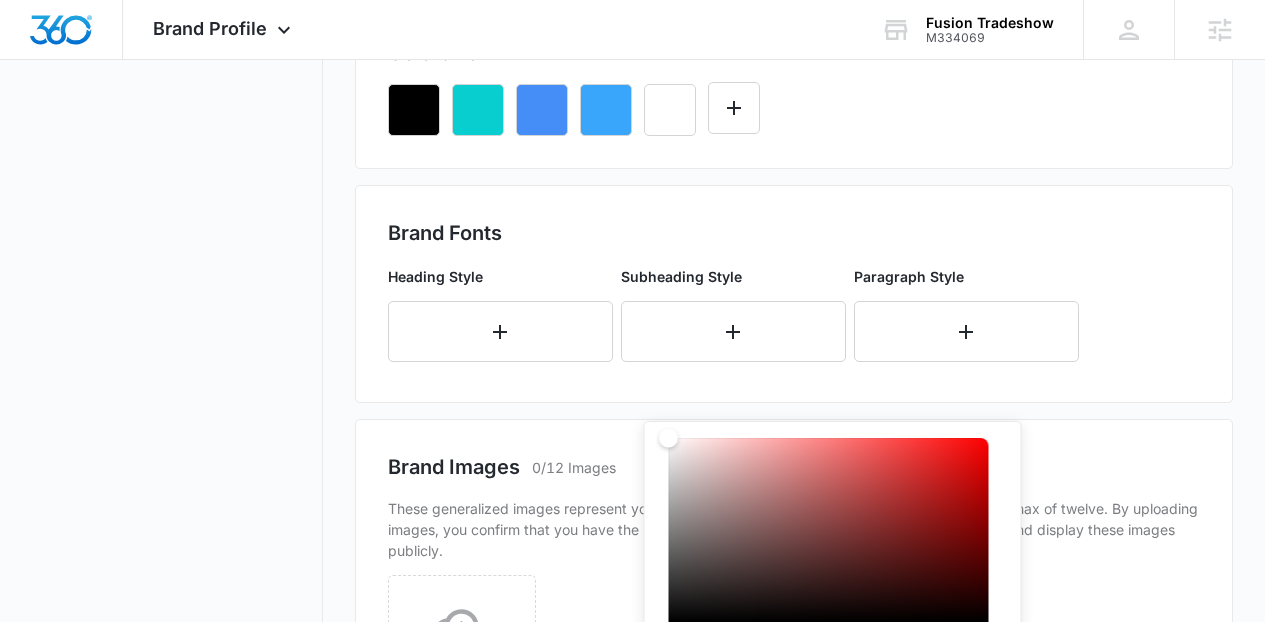 click on "Colors 5/10 Colors" at bounding box center [794, 53] 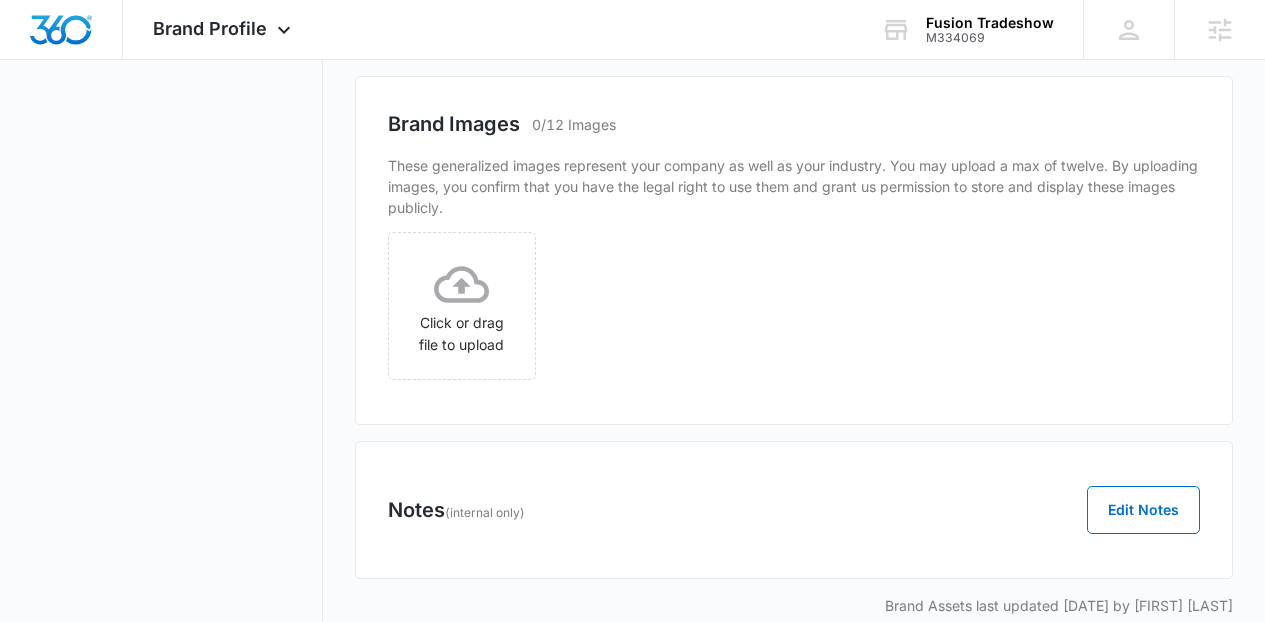 scroll, scrollTop: 773, scrollLeft: 0, axis: vertical 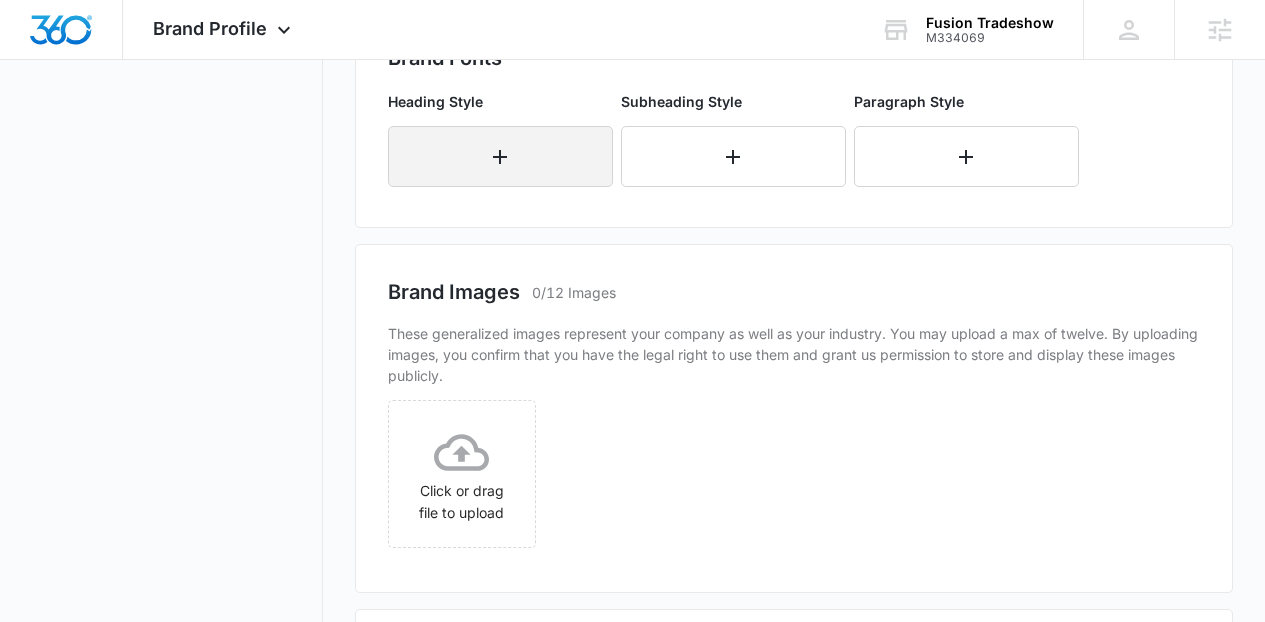 click 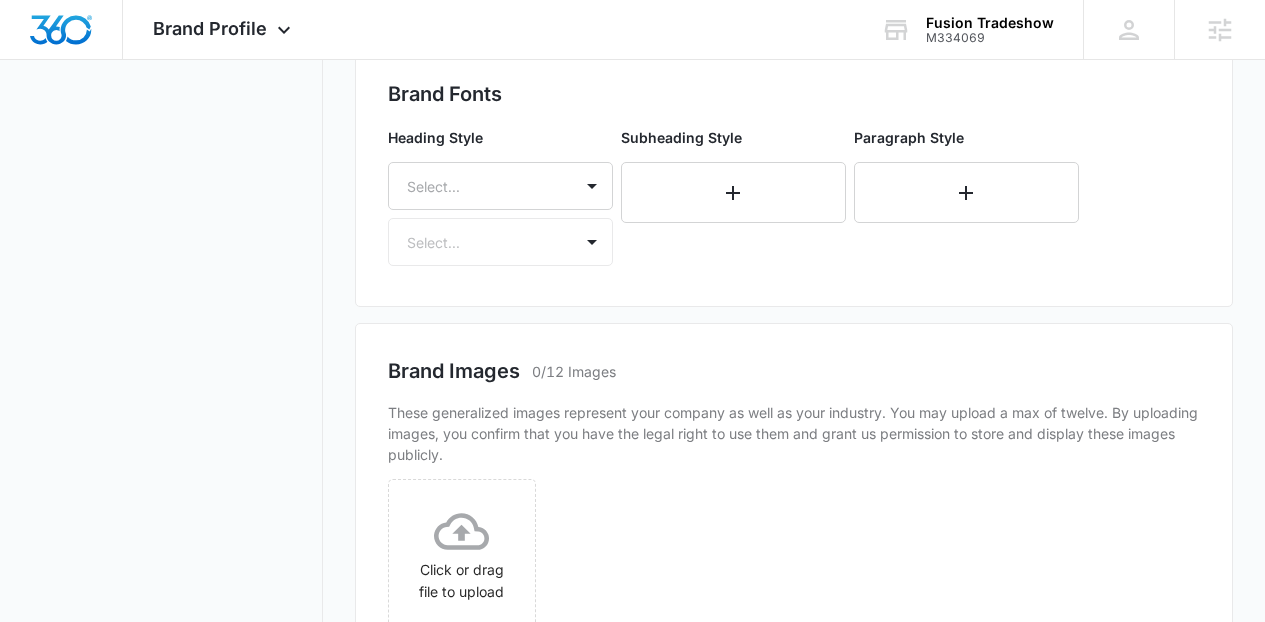 scroll, scrollTop: 797, scrollLeft: 0, axis: vertical 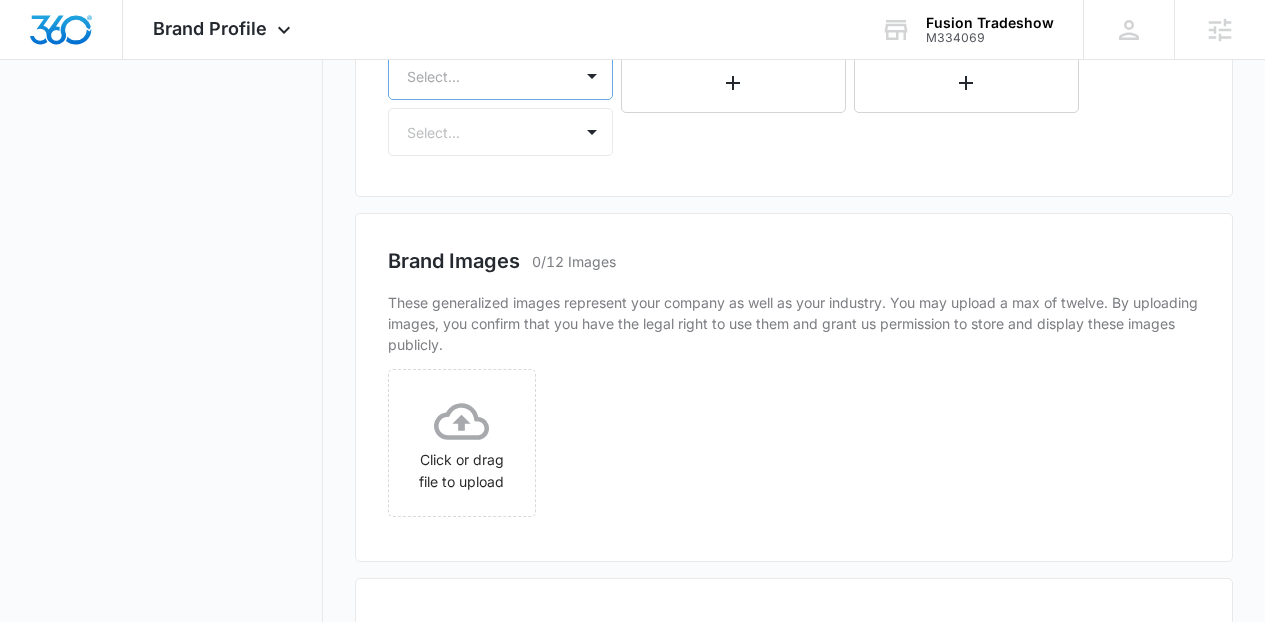 click on "Select..." at bounding box center [500, 76] 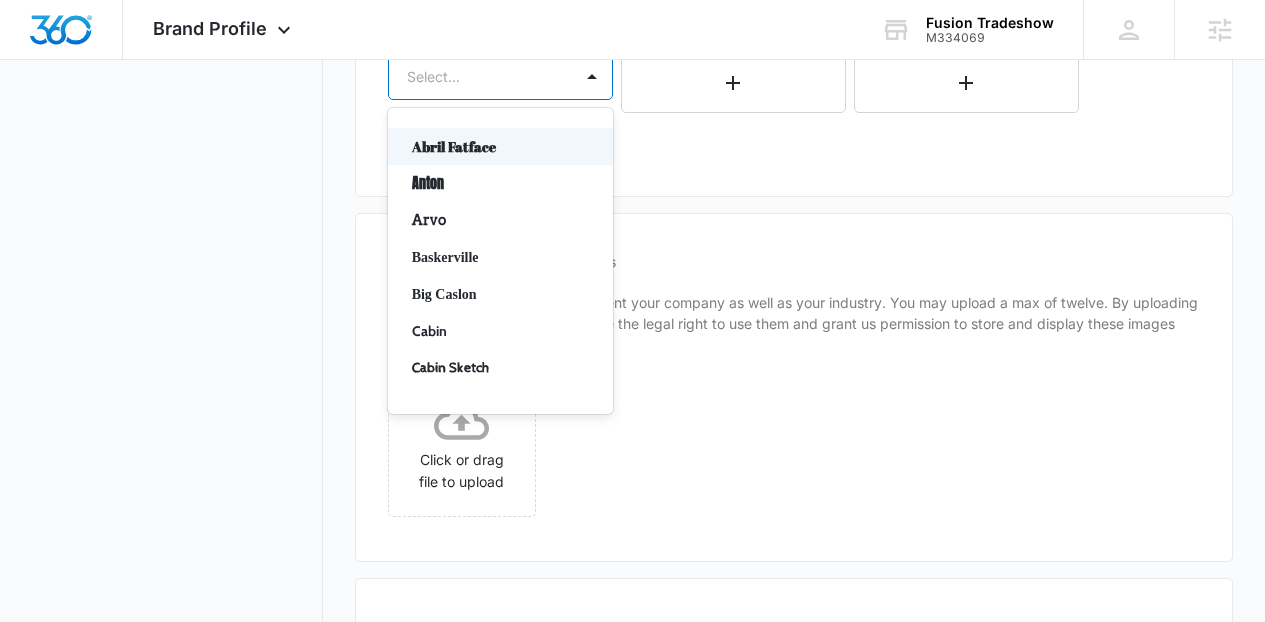 scroll, scrollTop: 926, scrollLeft: 0, axis: vertical 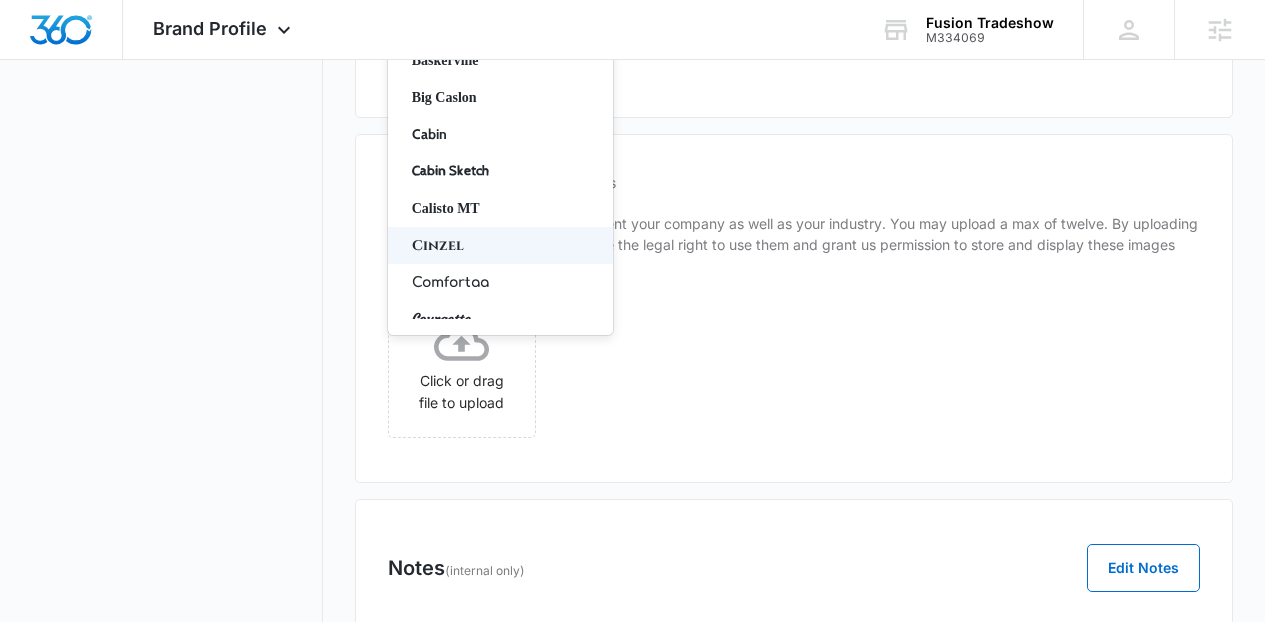 click on "Cinzel" at bounding box center (498, 245) 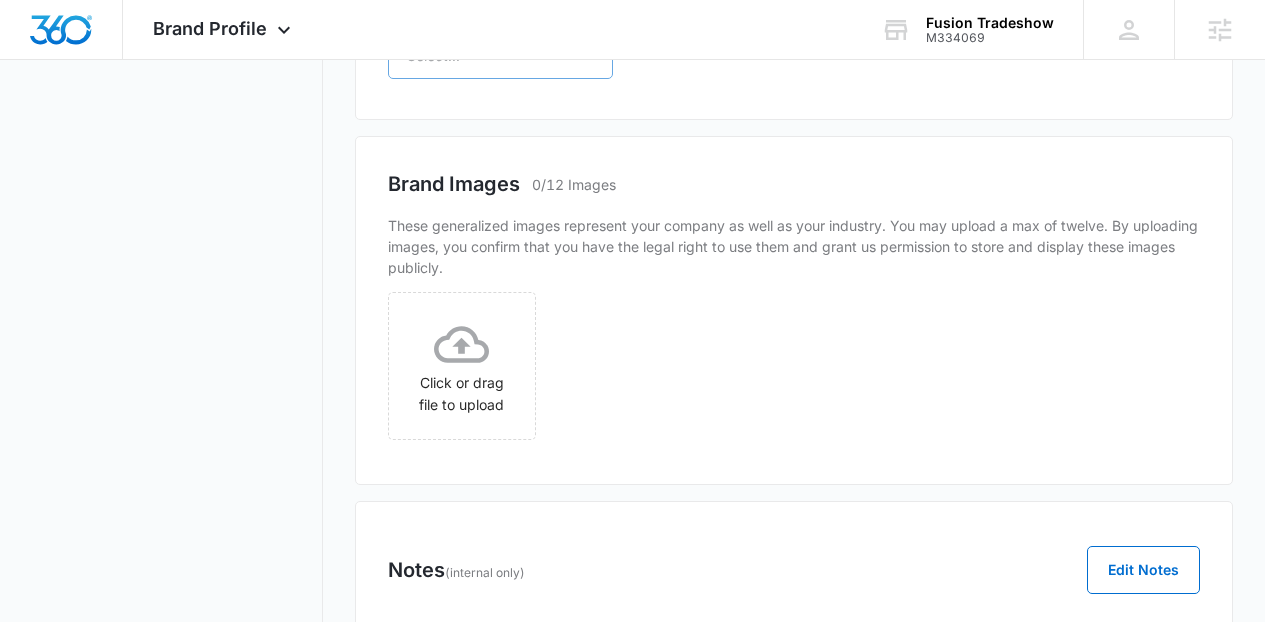 click at bounding box center (476, 55) 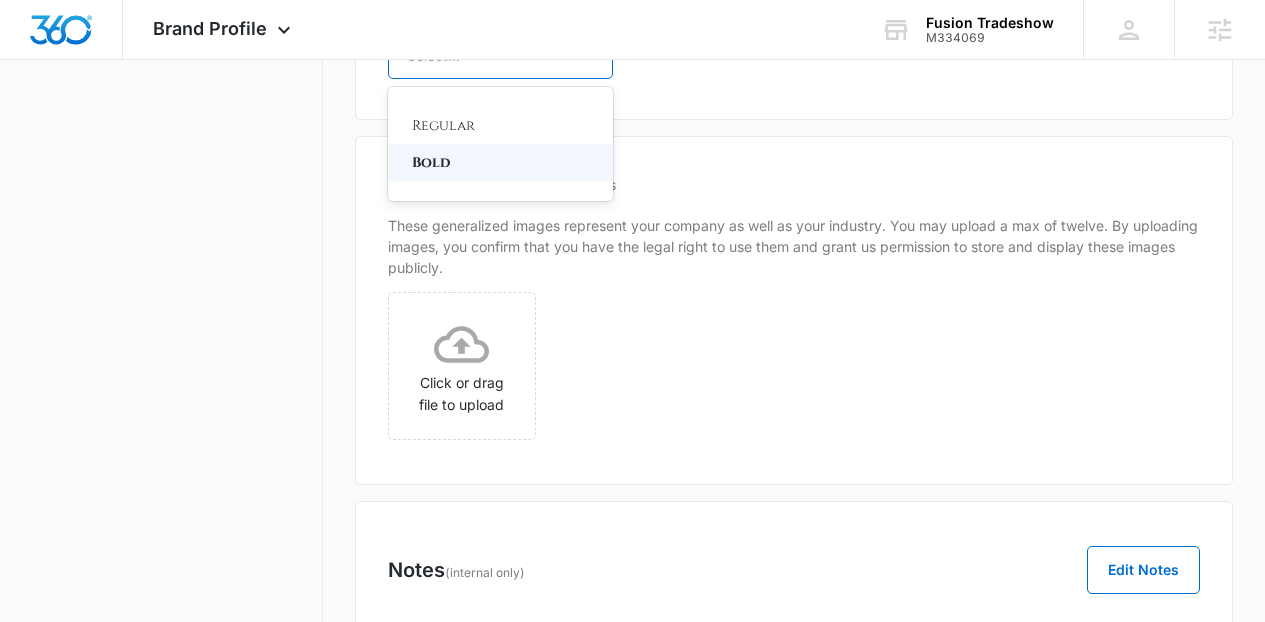 click on "Bold" at bounding box center [498, 162] 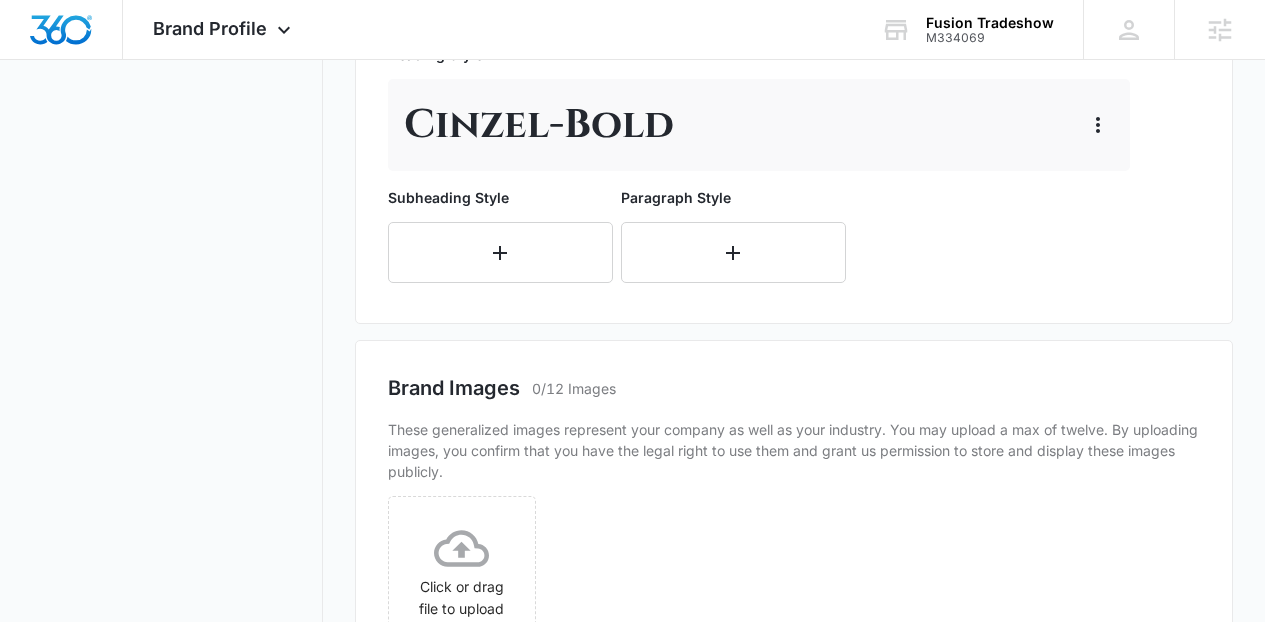 scroll, scrollTop: 853, scrollLeft: 0, axis: vertical 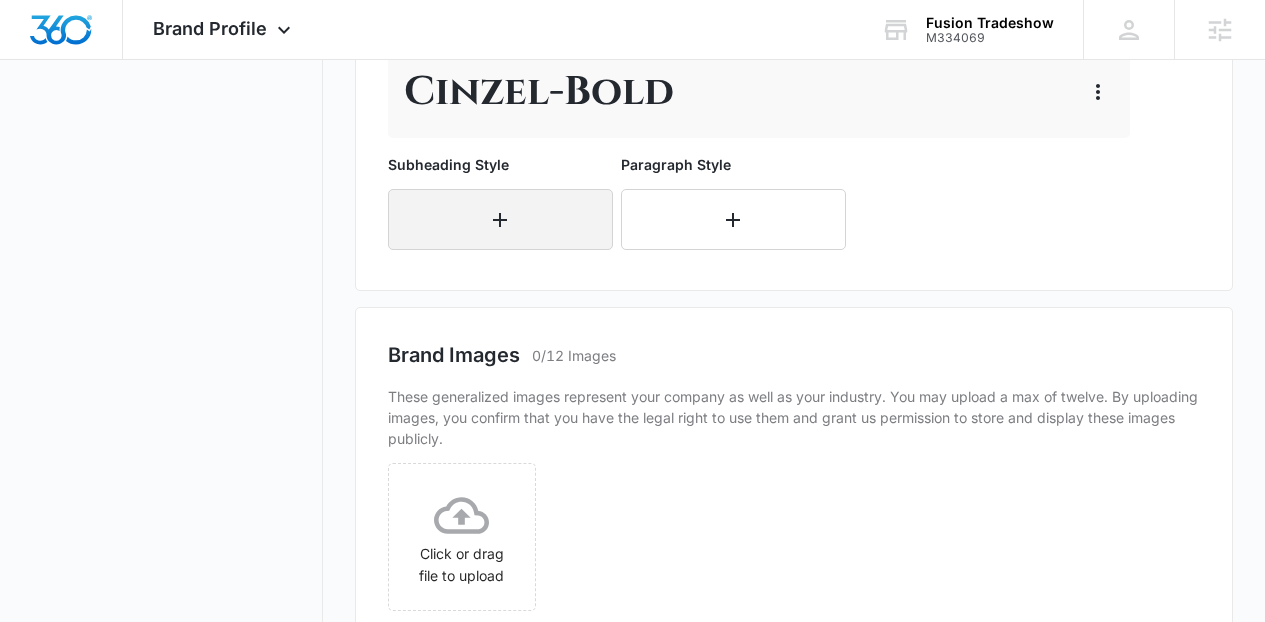 click at bounding box center (500, 219) 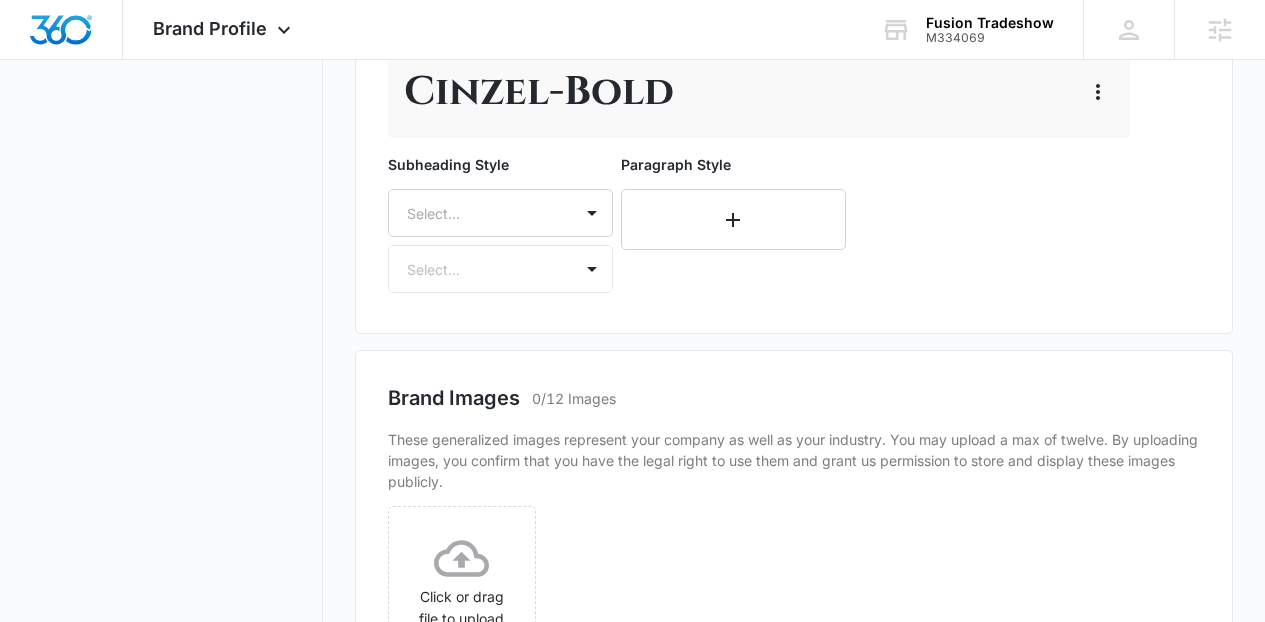 click on "Select..." at bounding box center (500, 213) 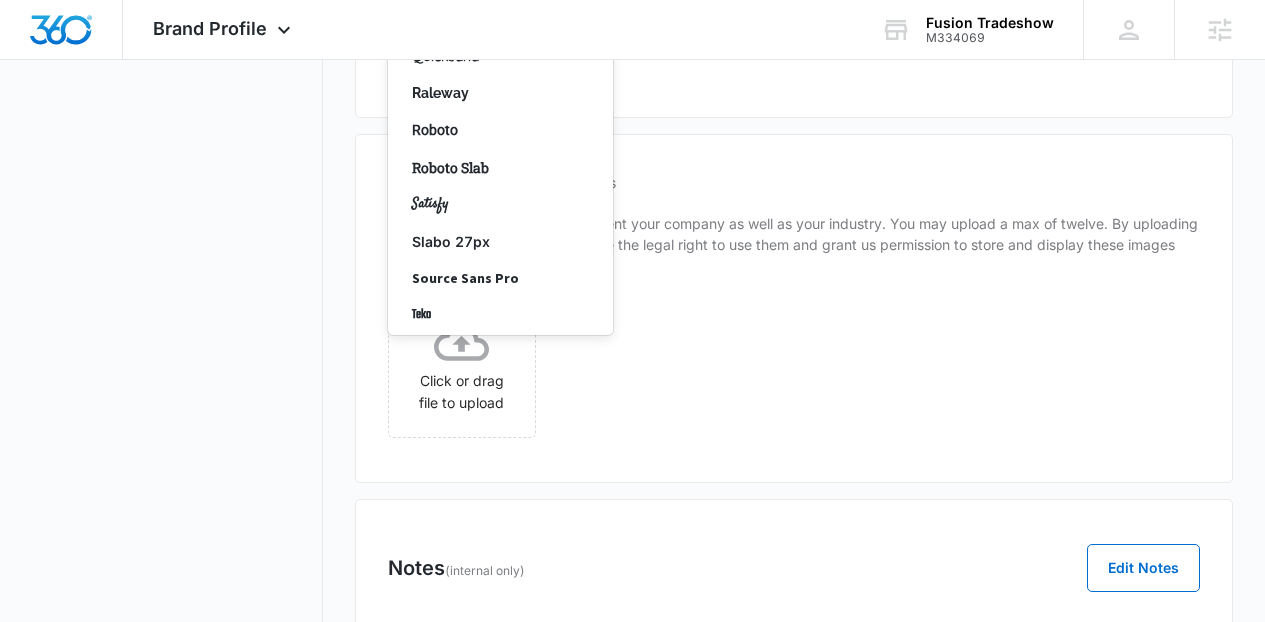 scroll, scrollTop: 1366, scrollLeft: 0, axis: vertical 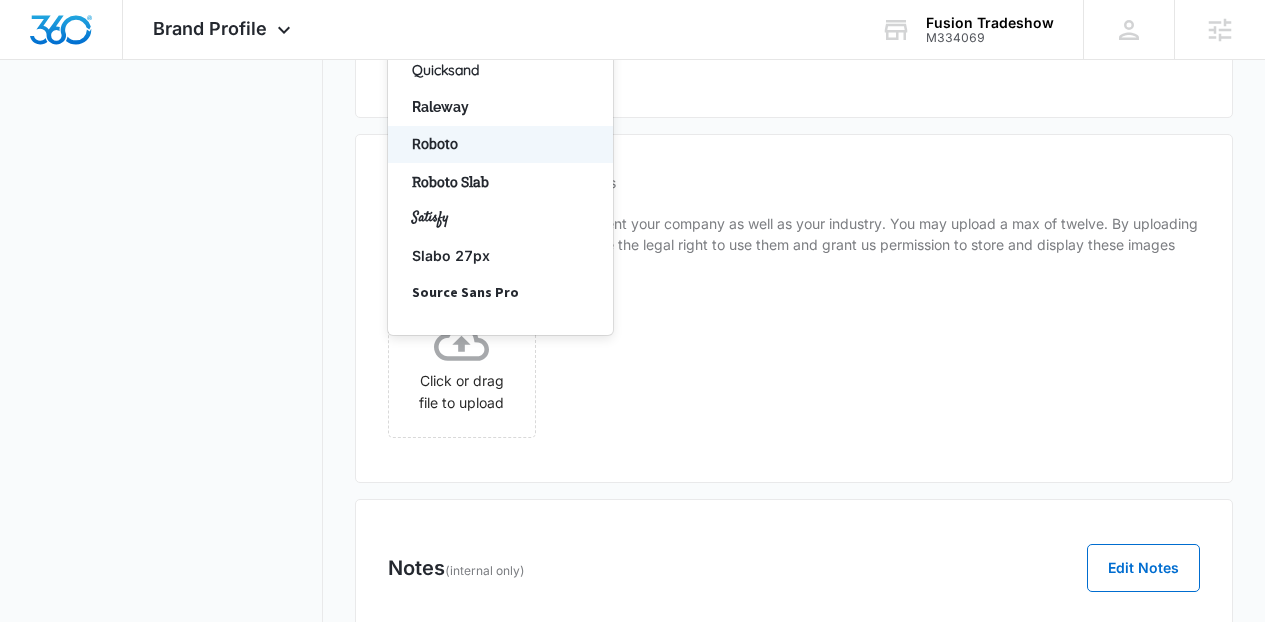 click on "Roboto" at bounding box center (500, 144) 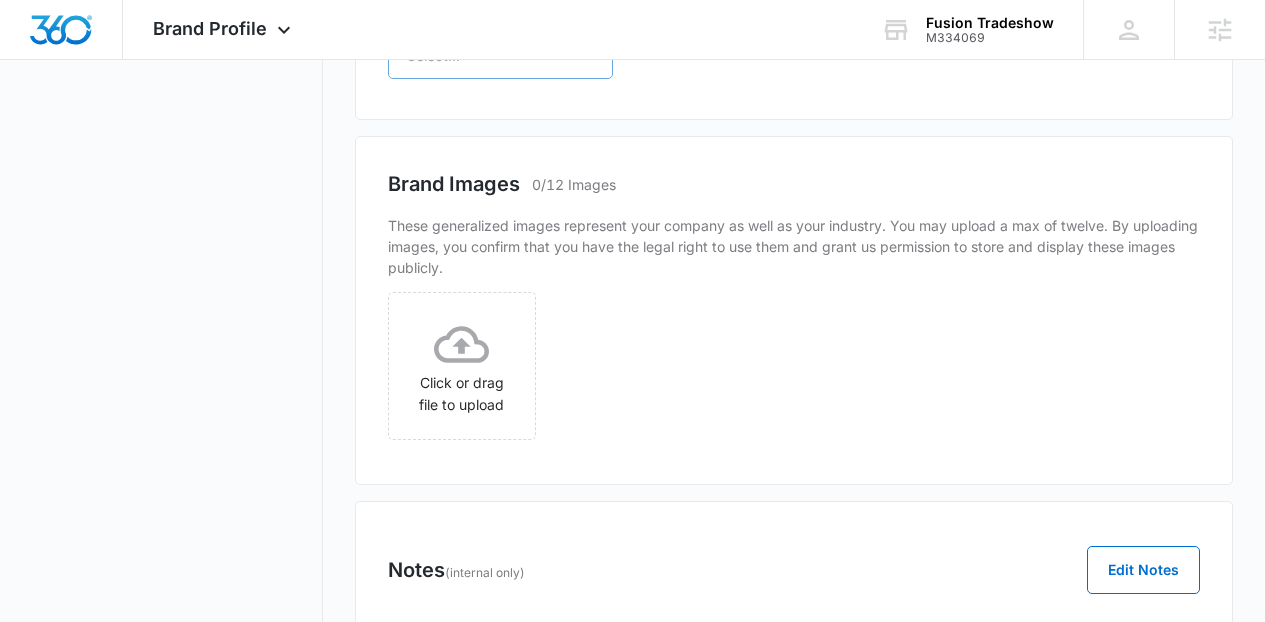 click on "Select..." at bounding box center [480, 55] 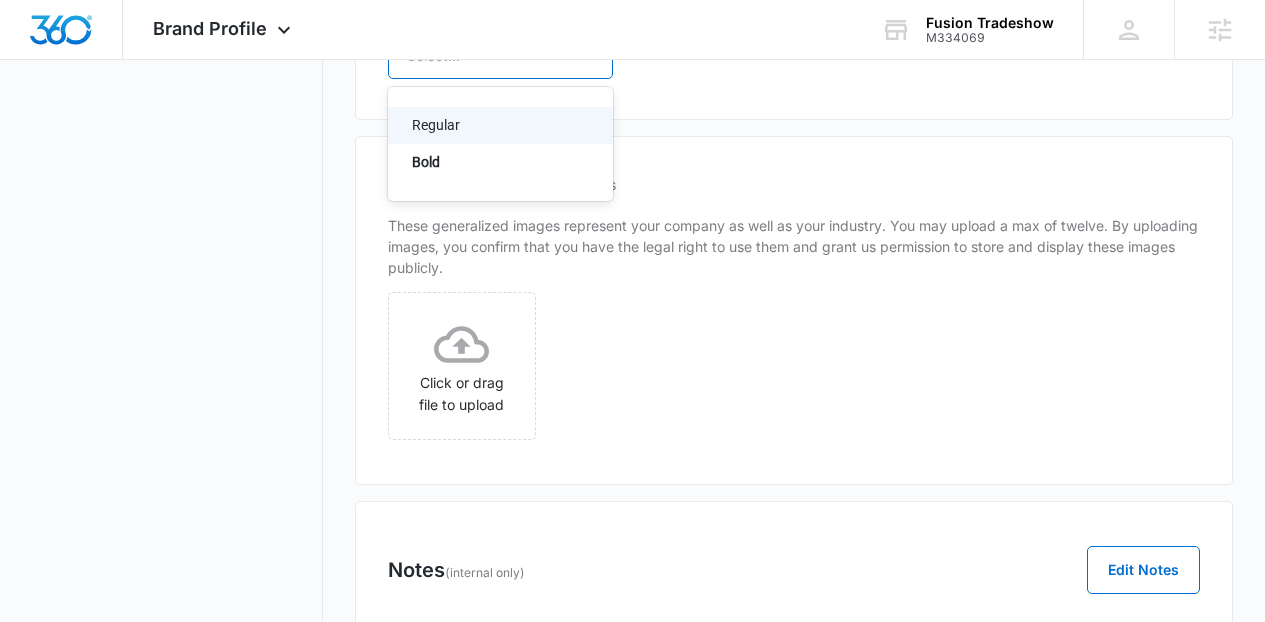 click on "Bold" at bounding box center [498, 162] 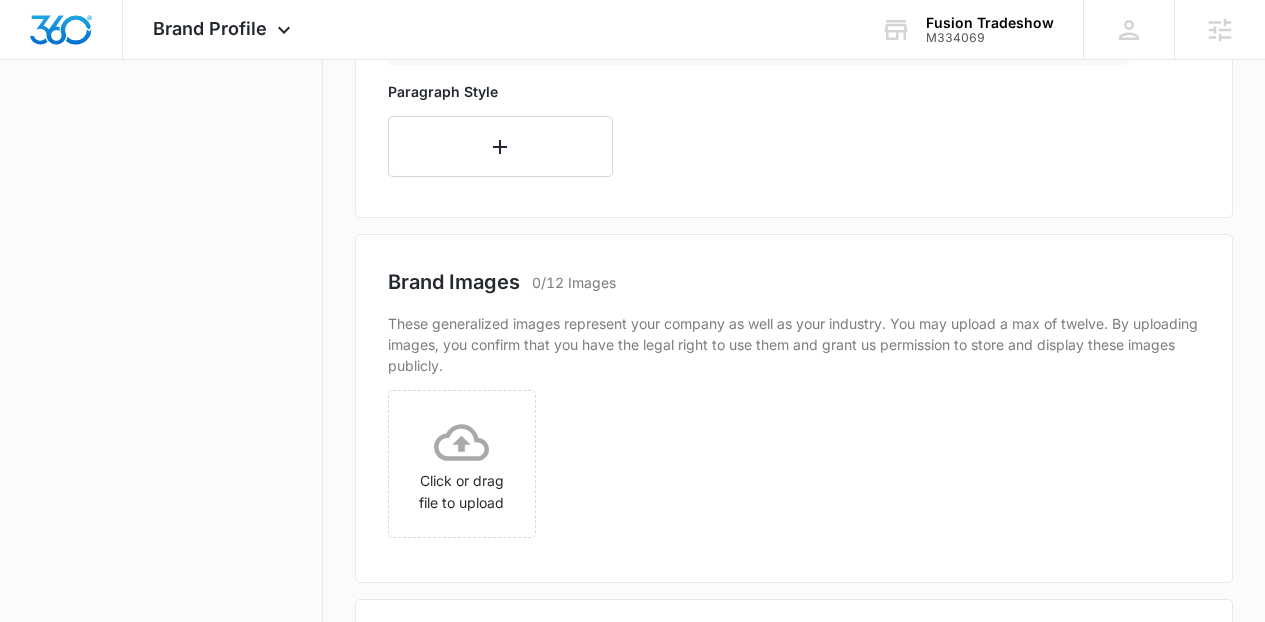 click 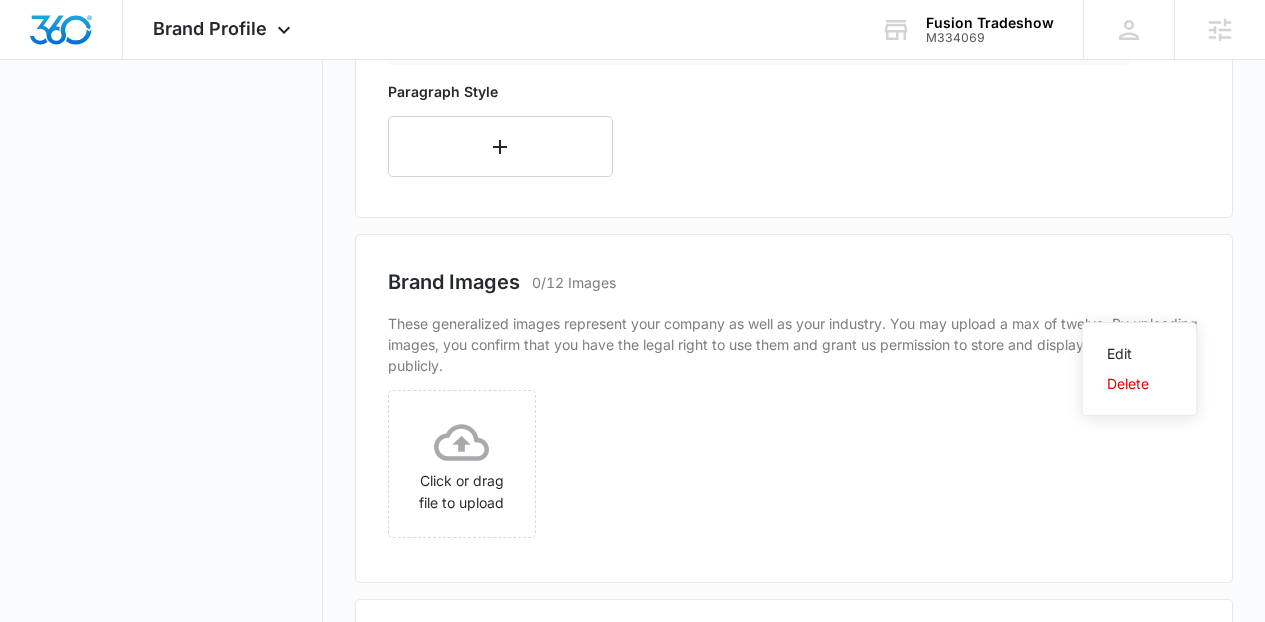 click on "Edit Delete" at bounding box center [1140, 369] 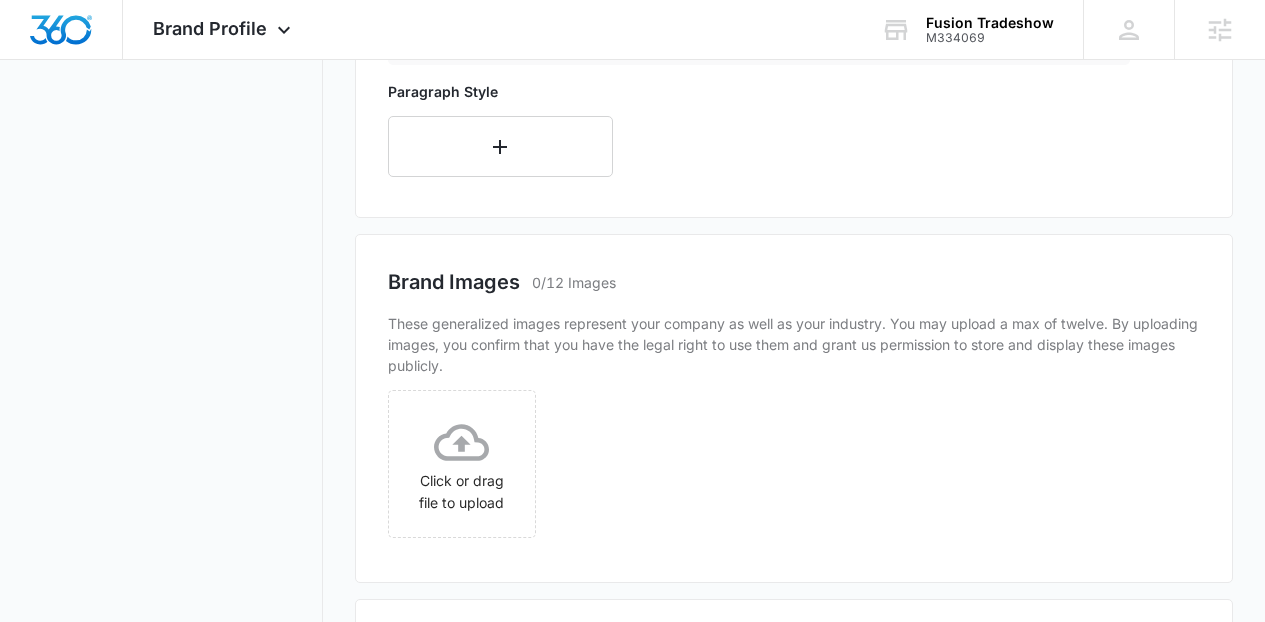 click 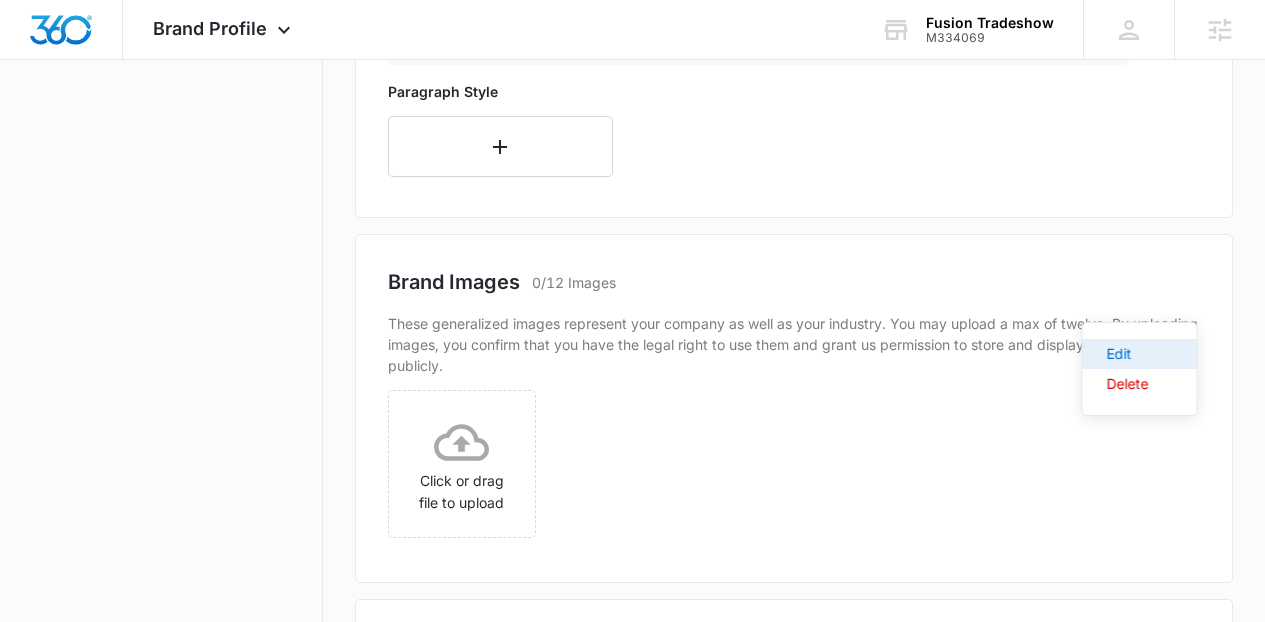 click on "Edit" at bounding box center [1128, 354] 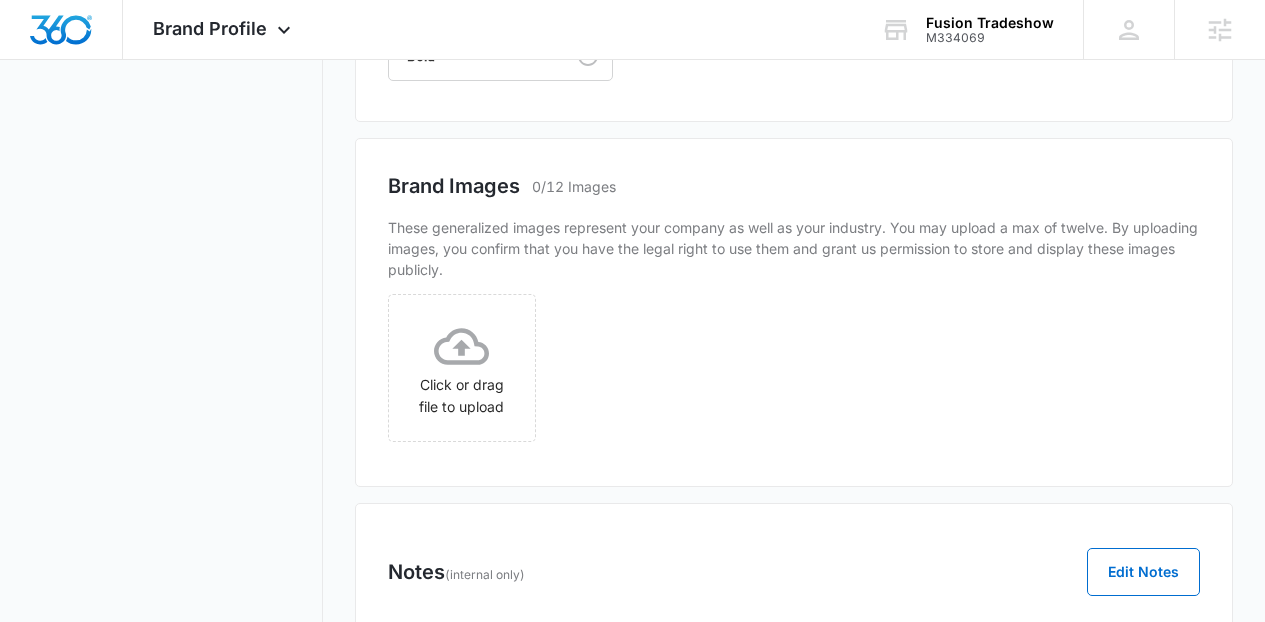 click on "Roboto" at bounding box center [476, -2] 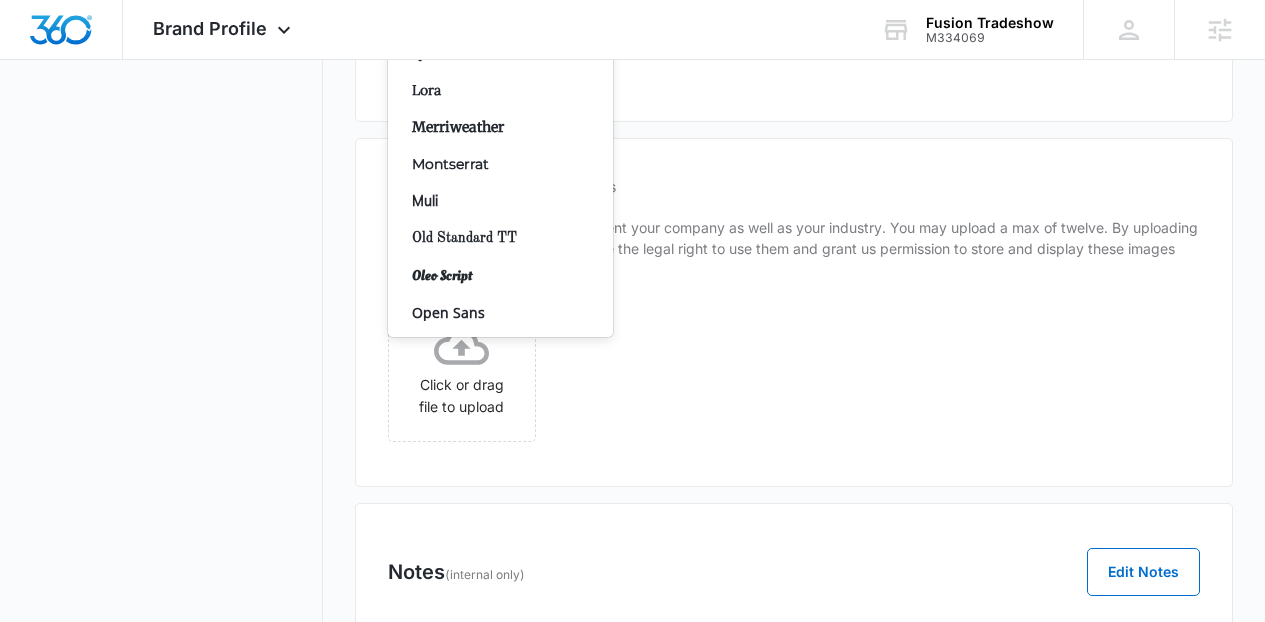 scroll, scrollTop: 797, scrollLeft: 0, axis: vertical 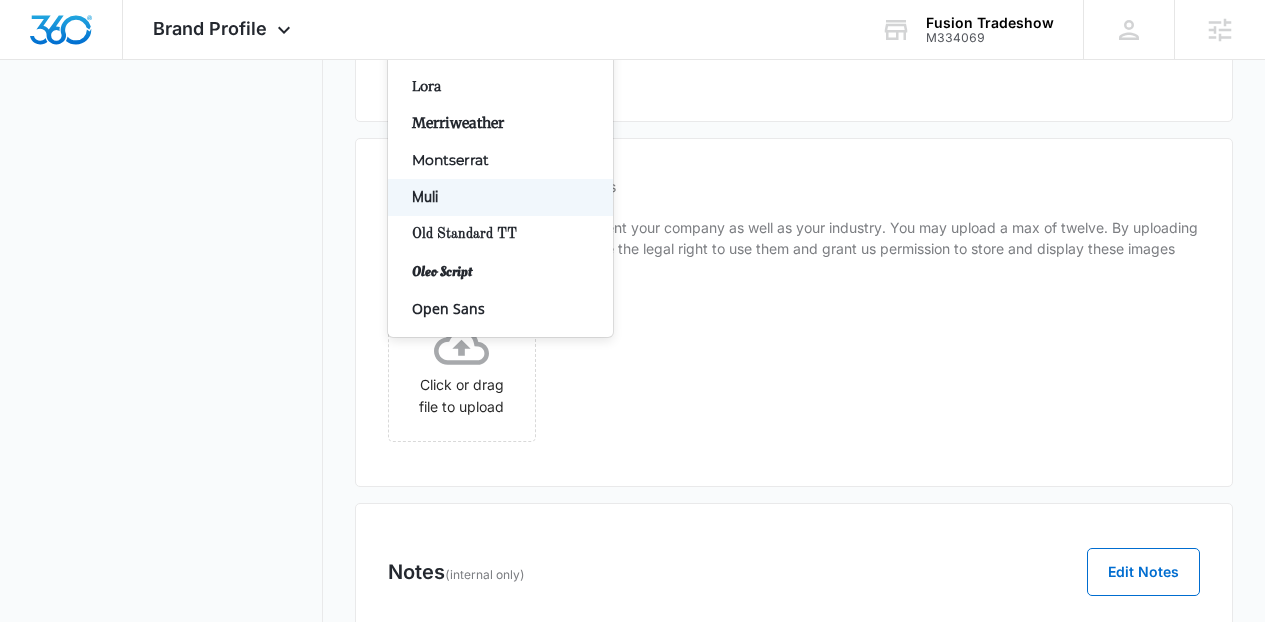 click on "Muli" at bounding box center [498, 197] 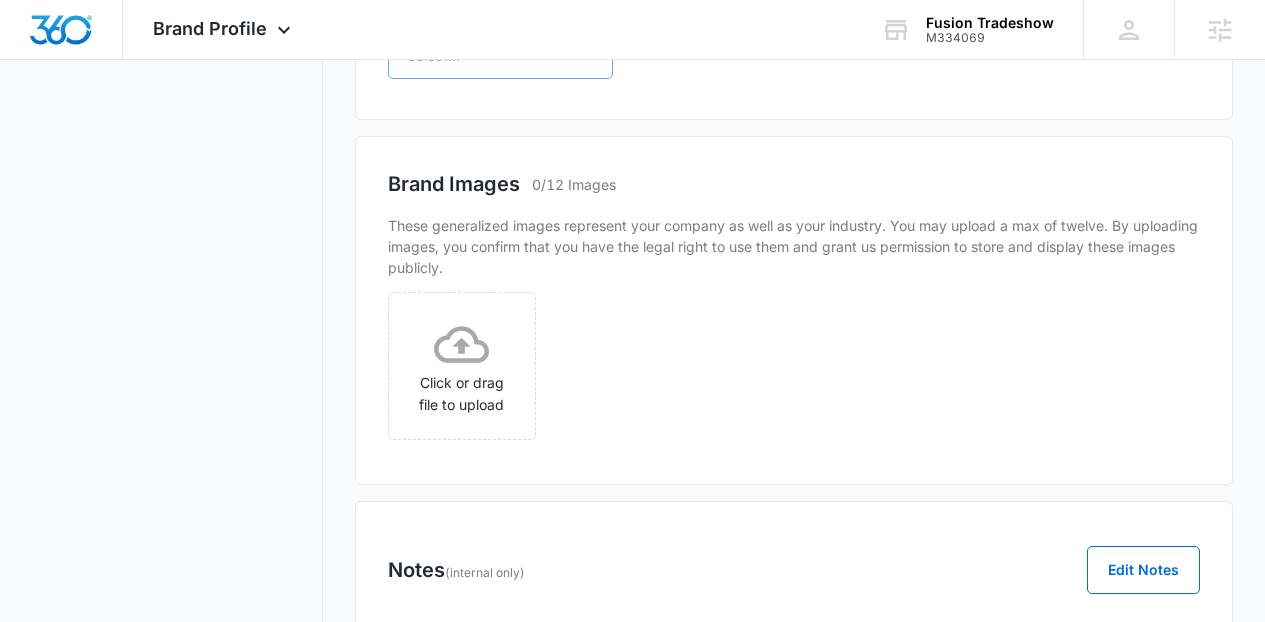 click on "Select..." at bounding box center [480, 55] 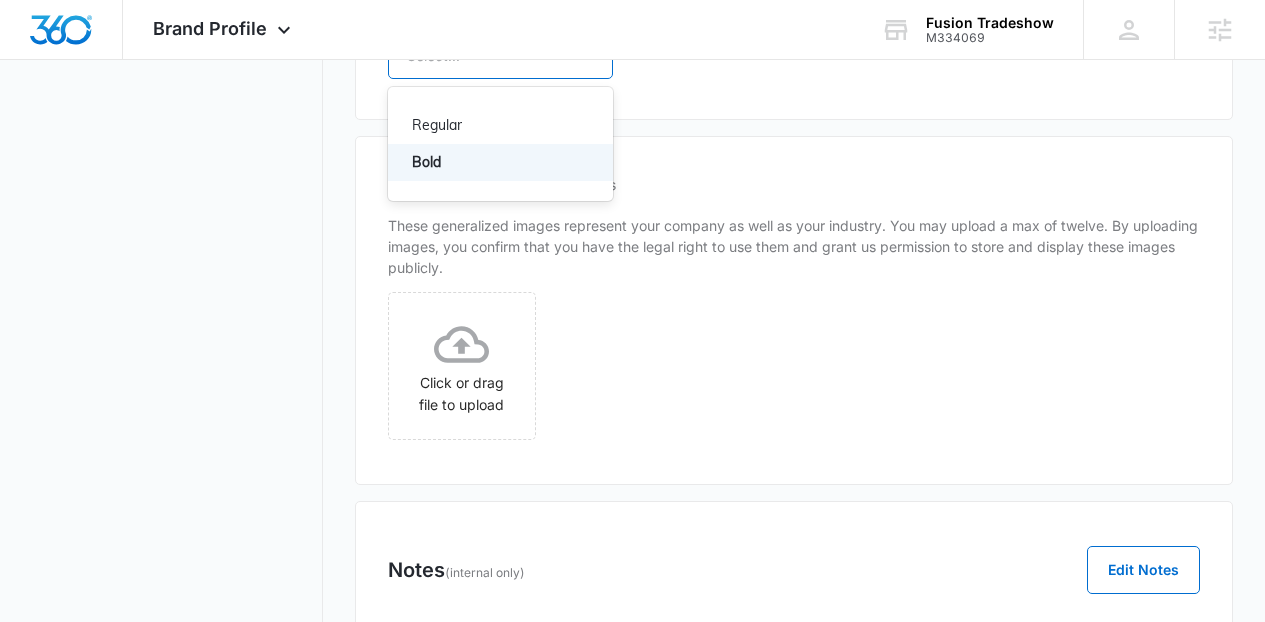 click on "Bold" at bounding box center [498, 162] 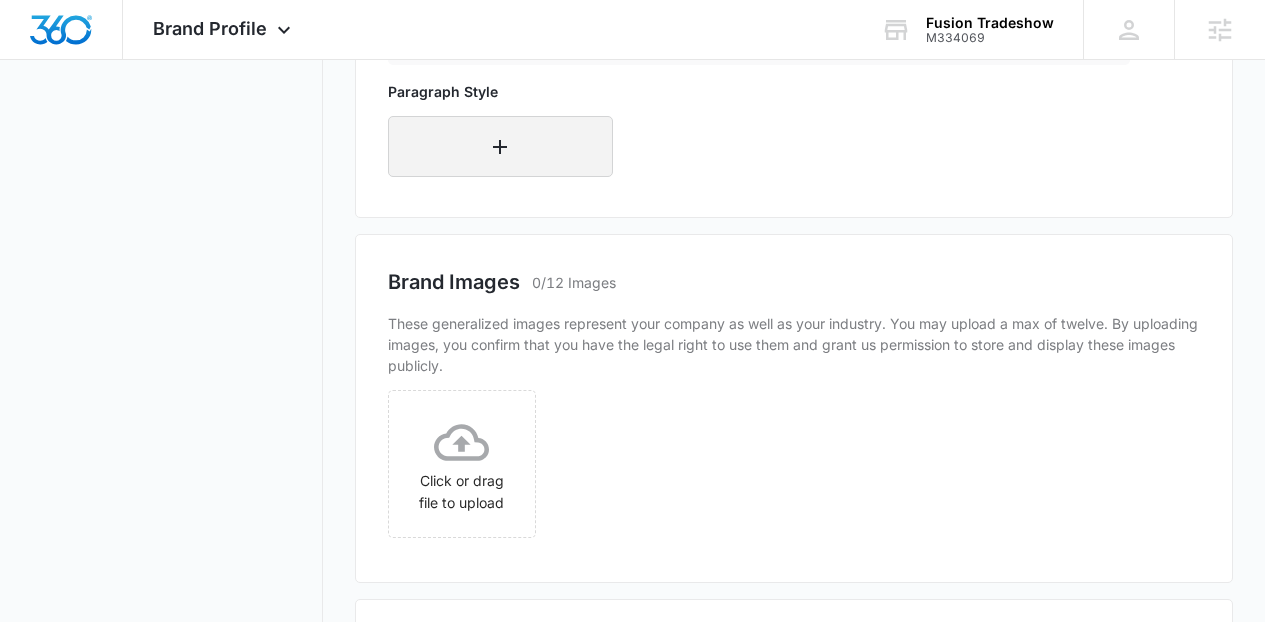 click at bounding box center (500, 146) 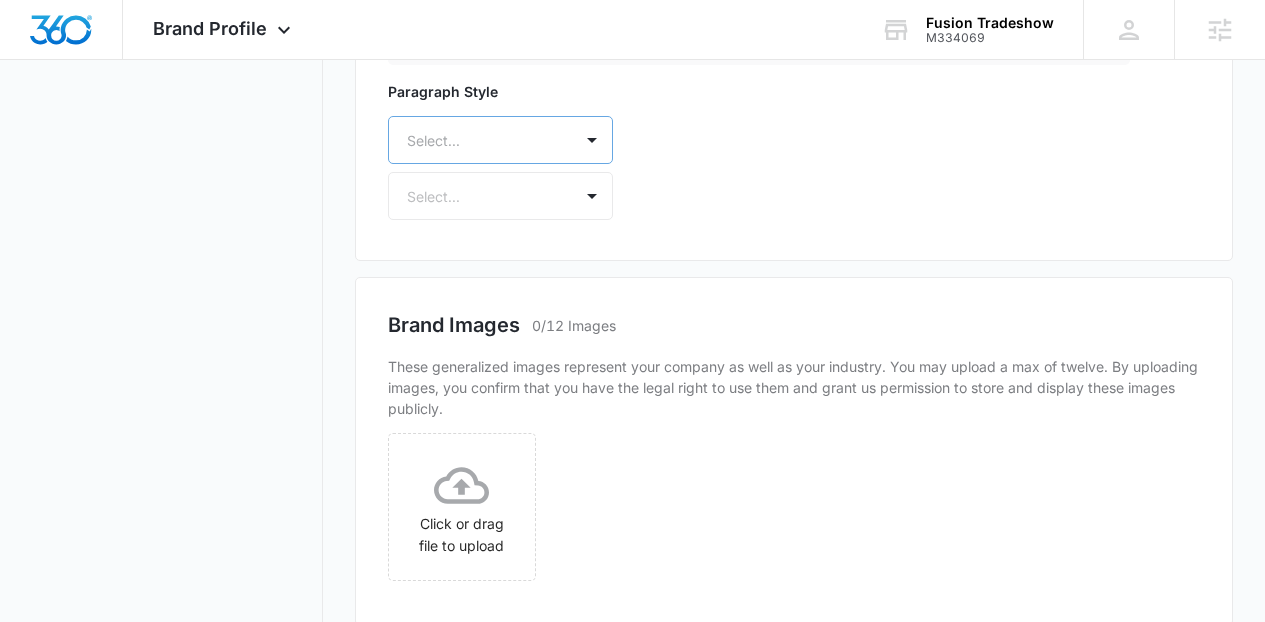 click on "Select..." at bounding box center (500, 140) 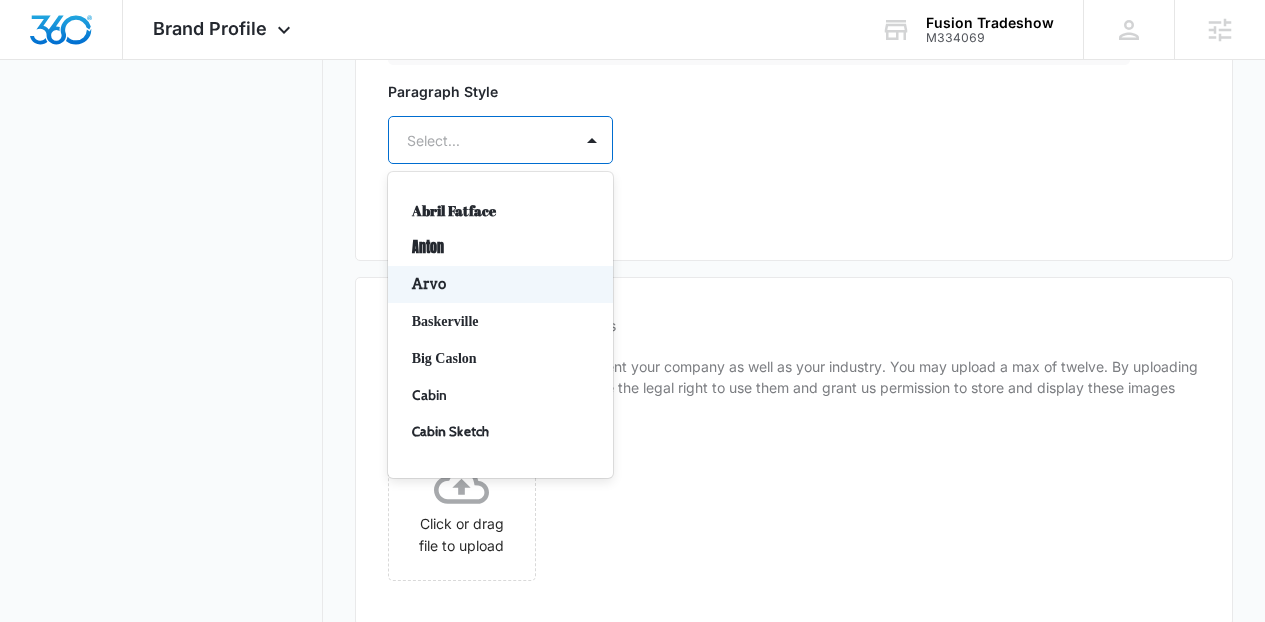 scroll, scrollTop: 1212, scrollLeft: 0, axis: vertical 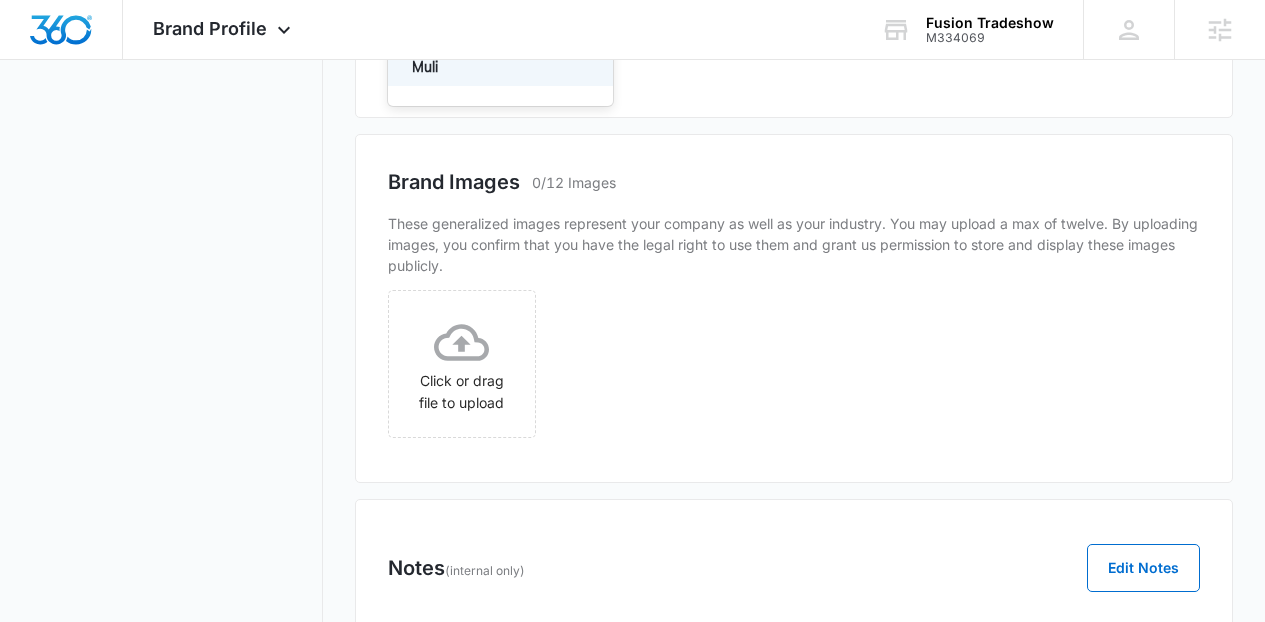type on "mul" 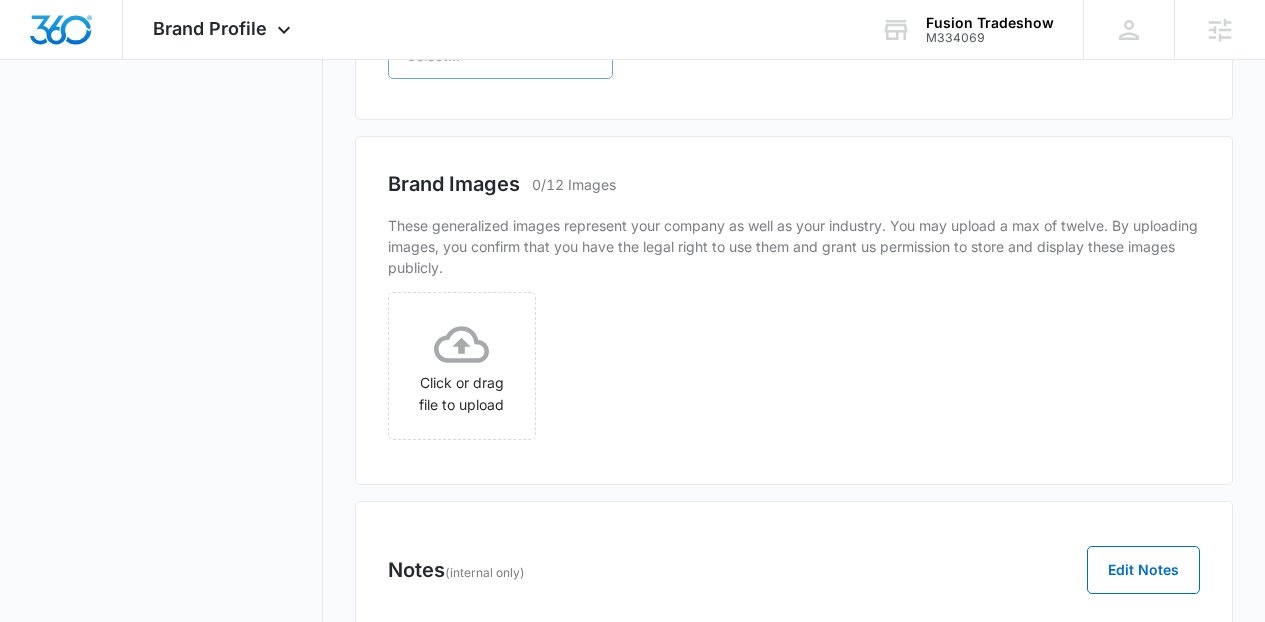 click on "Select..." at bounding box center (480, 55) 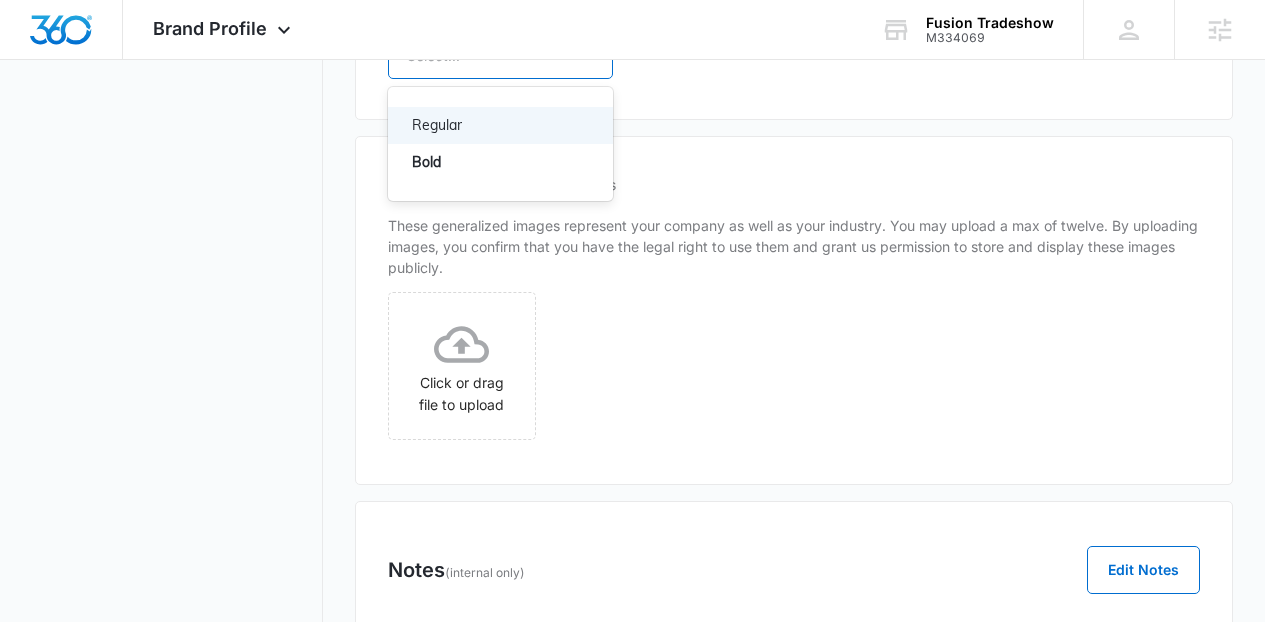 click on "Regular" at bounding box center [498, 125] 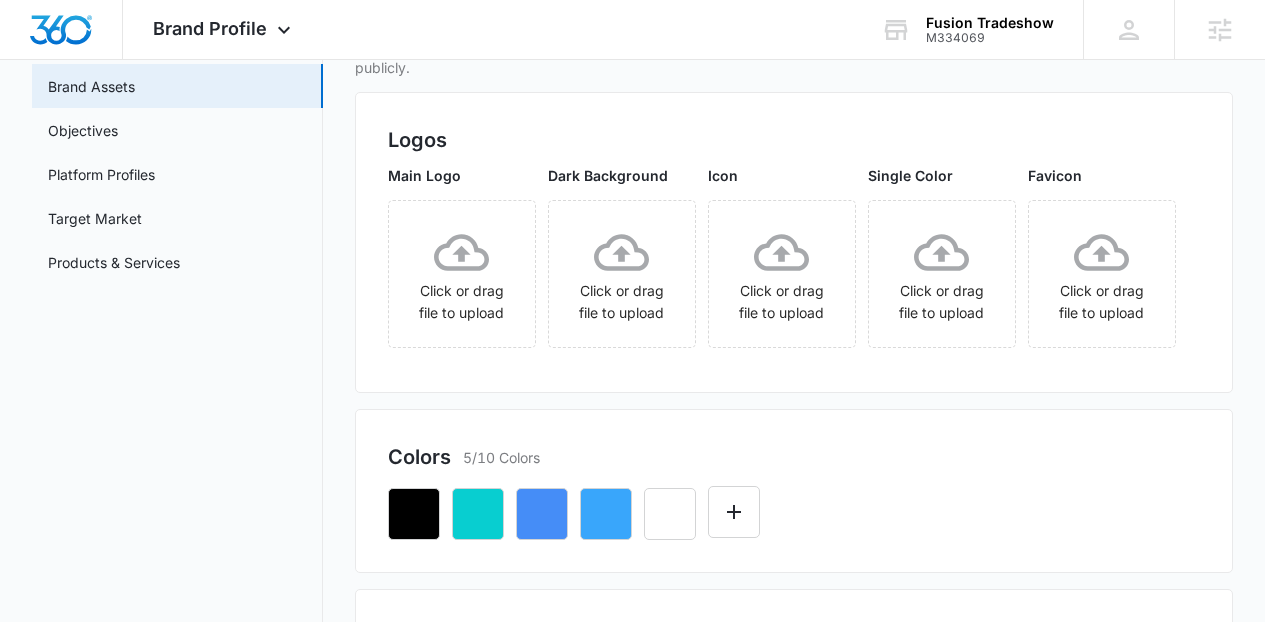 scroll, scrollTop: 0, scrollLeft: 0, axis: both 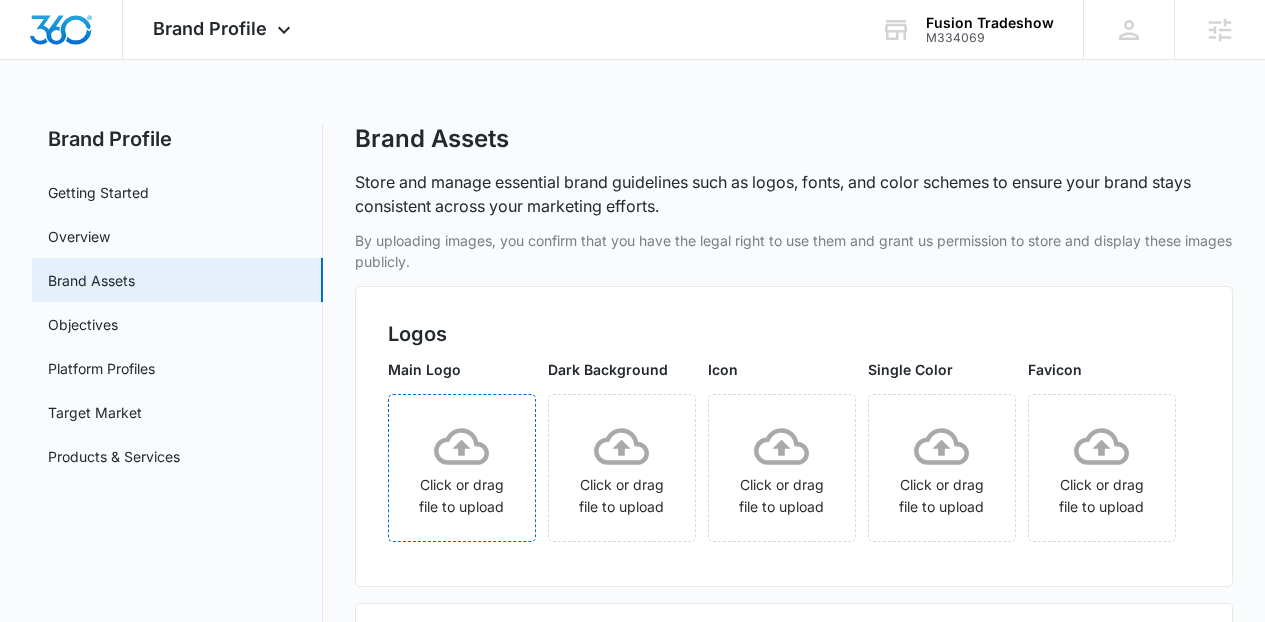 click on "Click or drag file to upload" at bounding box center (462, 468) 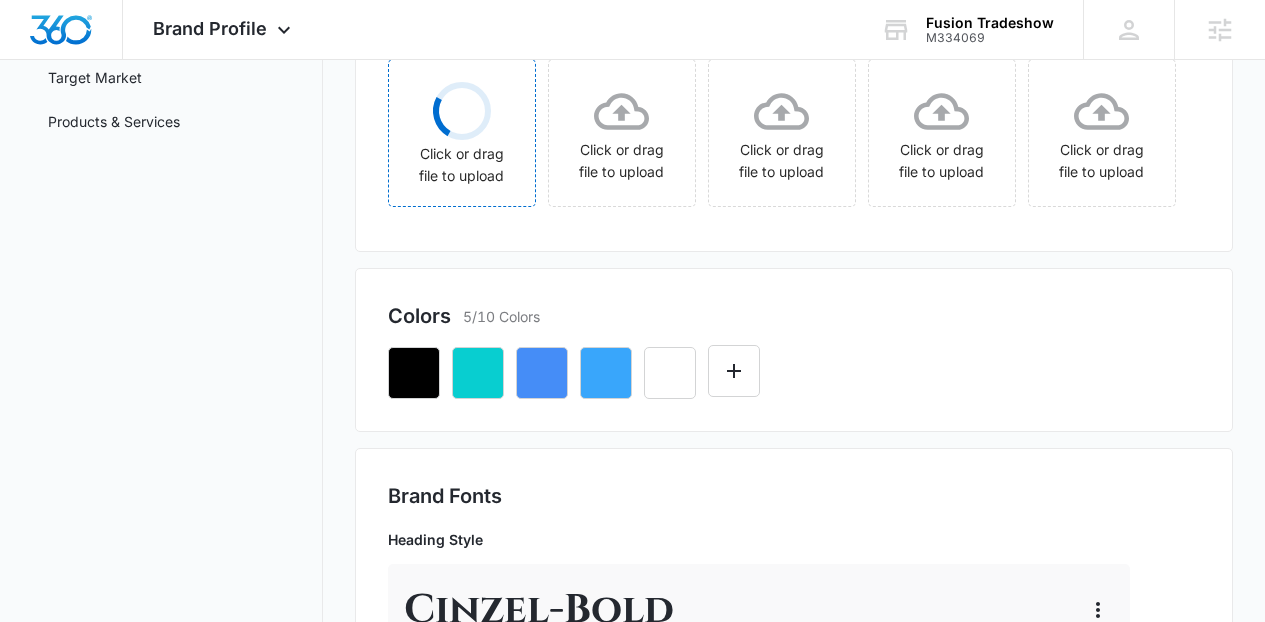 scroll, scrollTop: 328, scrollLeft: 0, axis: vertical 